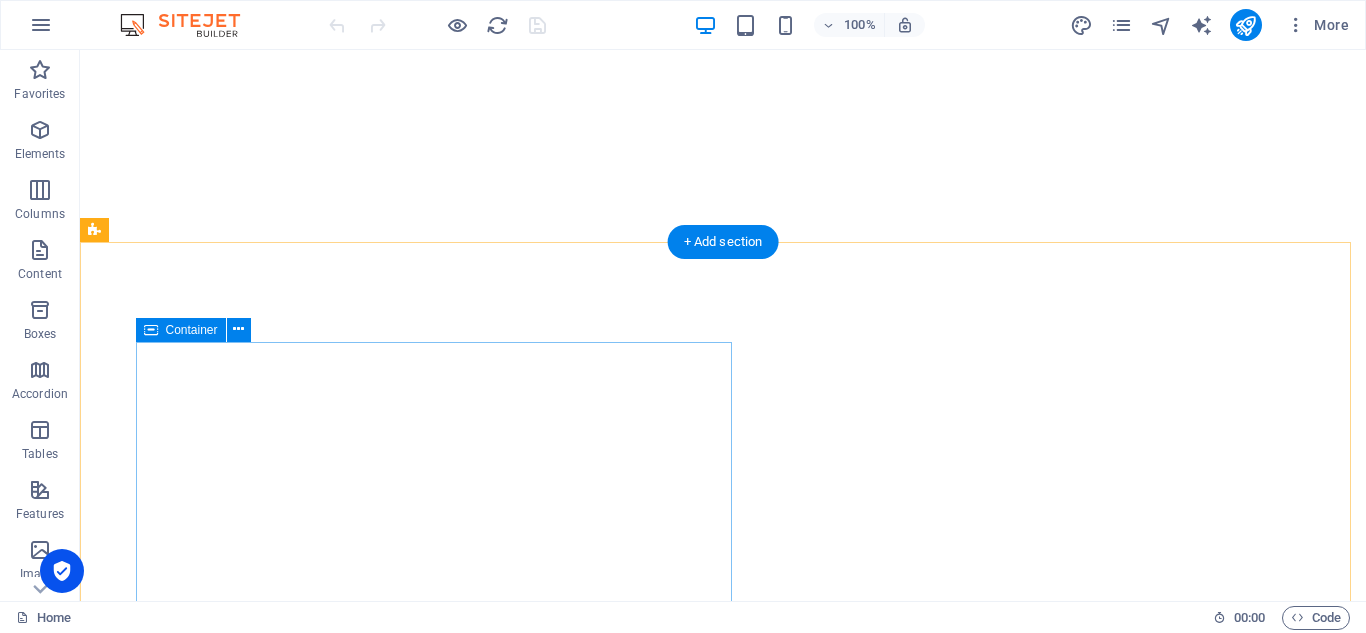scroll, scrollTop: 0, scrollLeft: 0, axis: both 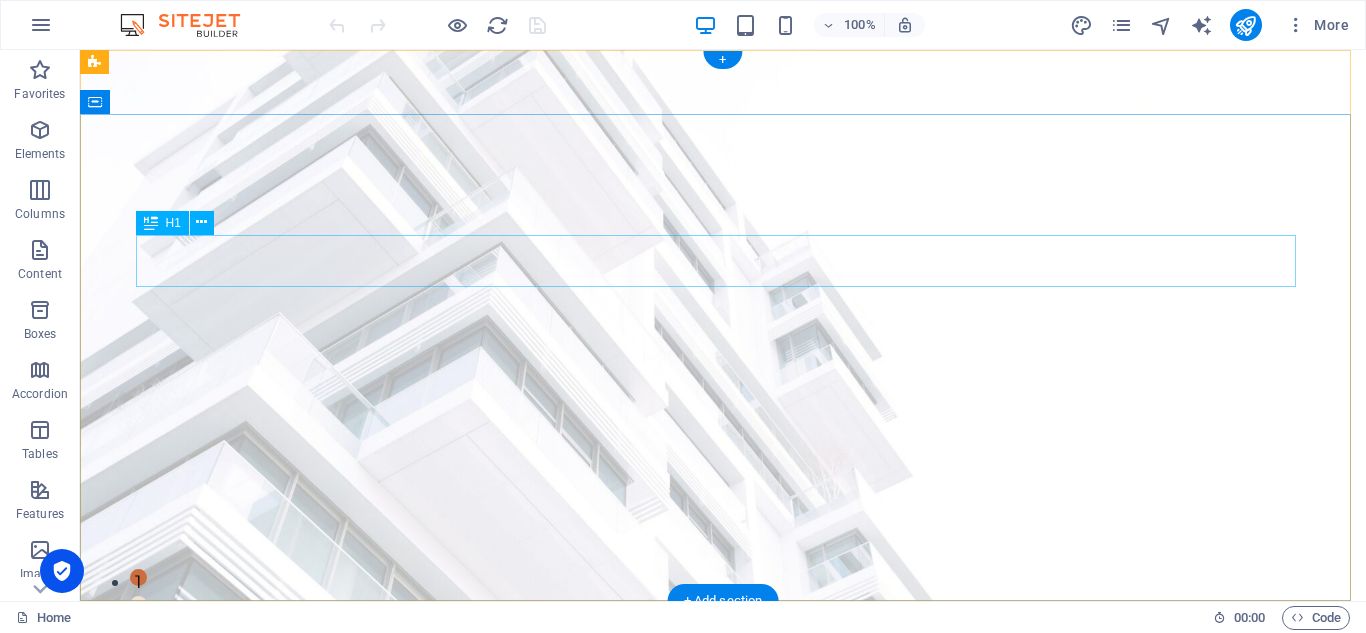 click on "FIND YOUR PERFECT PLACE" at bounding box center [723, 818] 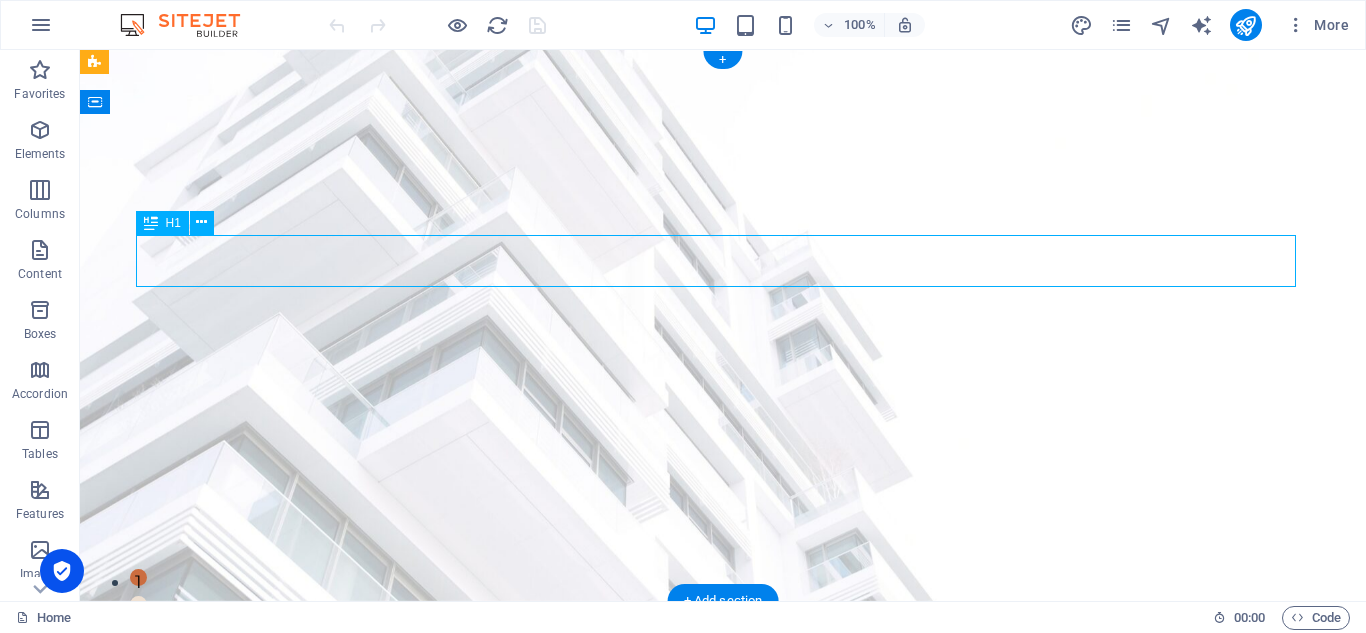click on "FIND YOUR PERFECT PLACE" at bounding box center [723, 818] 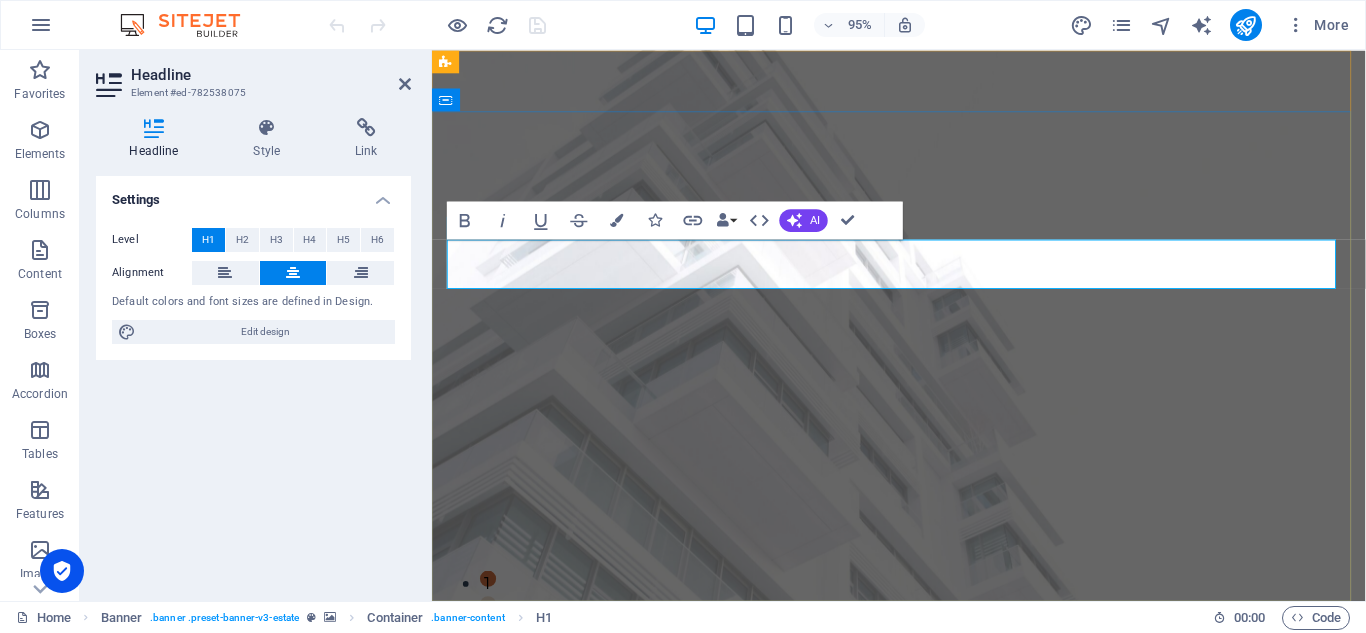 type 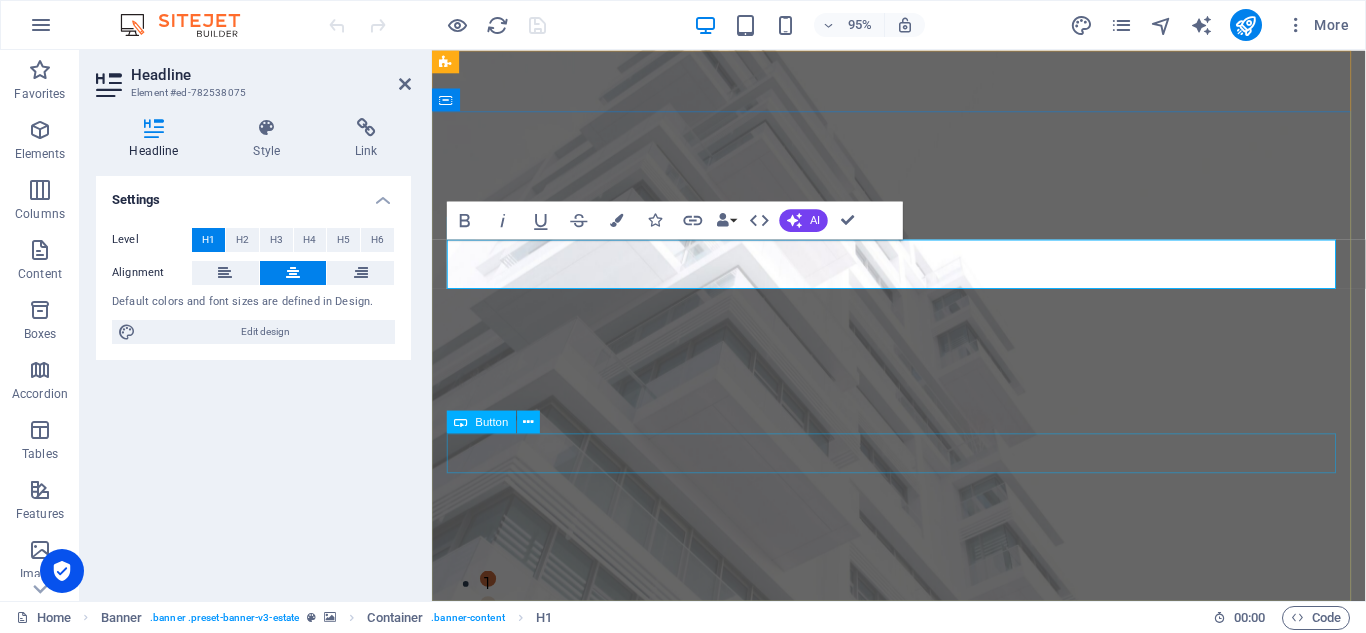 click on "get started" at bounding box center (923, 1019) 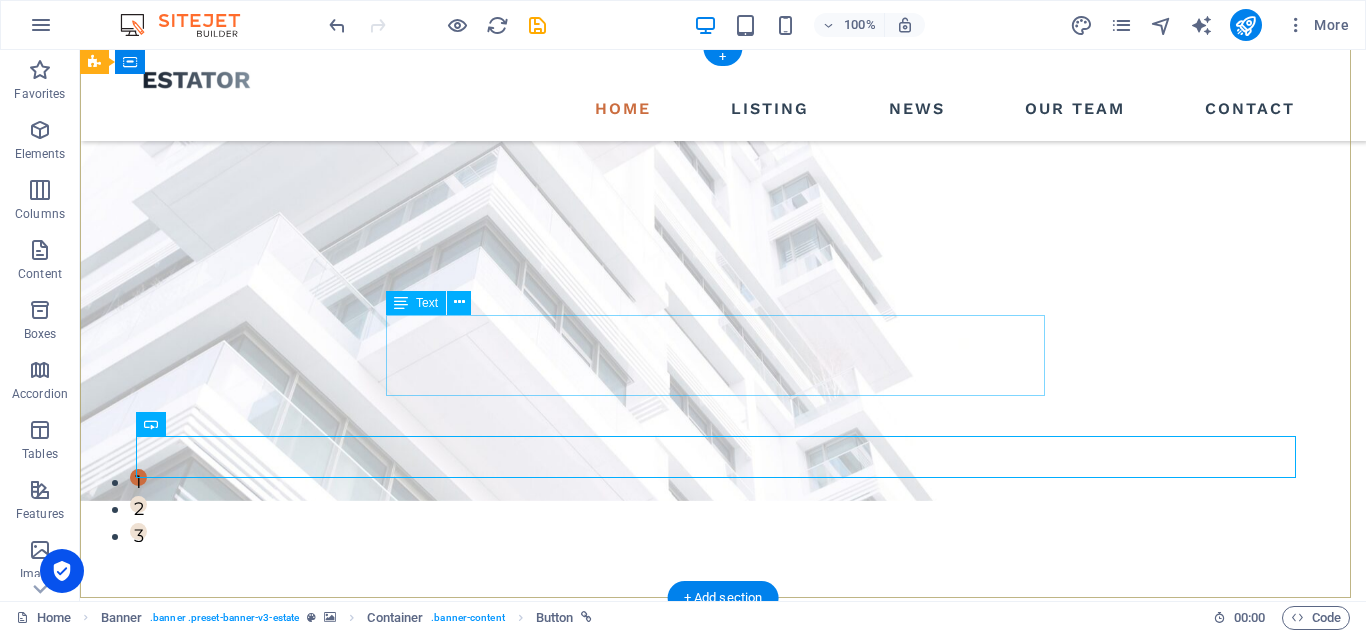 scroll, scrollTop: 0, scrollLeft: 0, axis: both 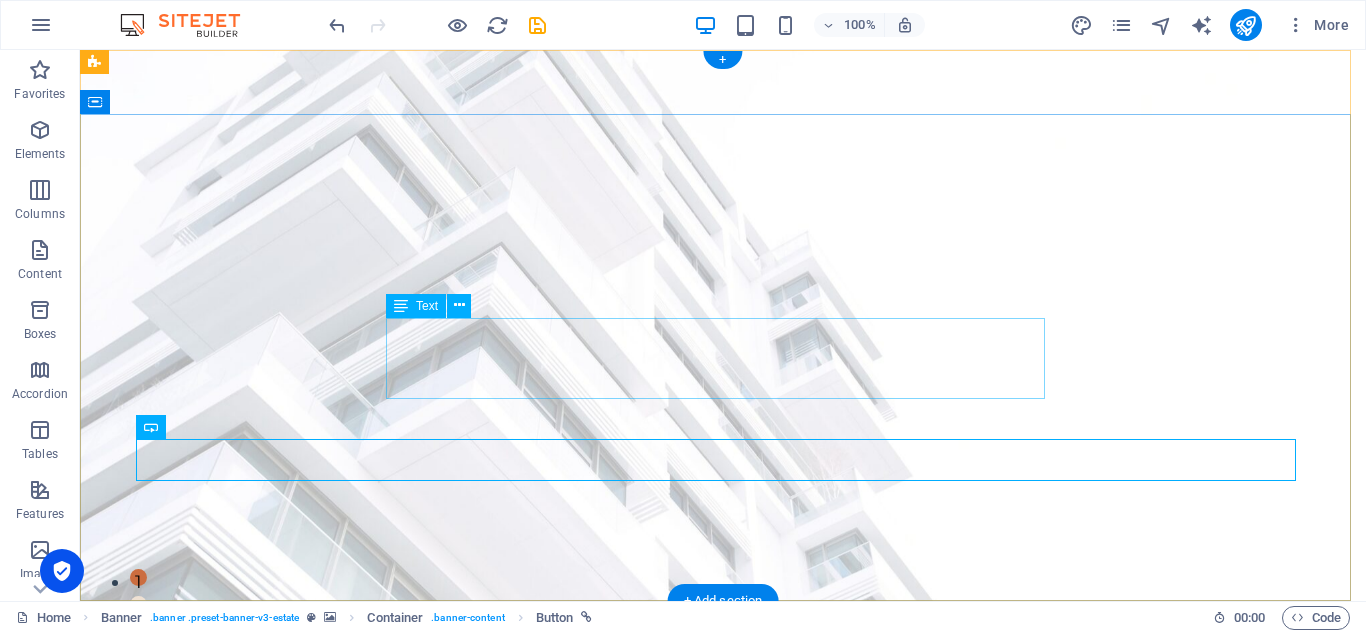 click on "At vero eos et accusamus et iusto odio dignissimos ducimus qui blanditiis praesentium voluptatum deleniti atque corrupti quos dolores et quas molestias excepturi sint occaecati cupiditate non provident." at bounding box center [723, 902] 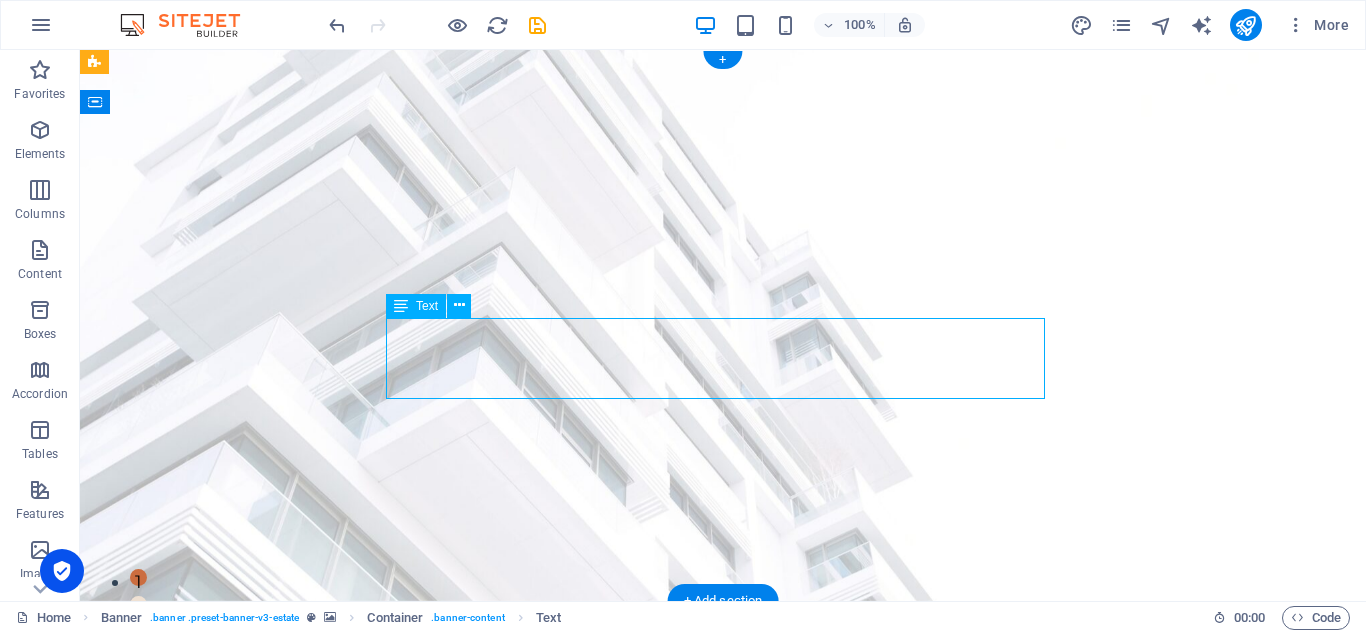 click on "At vero eos et accusamus et iusto odio dignissimos ducimus qui blanditiis praesentium voluptatum deleniti atque corrupti quos dolores et quas molestias excepturi sint occaecati cupiditate non provident." at bounding box center (723, 902) 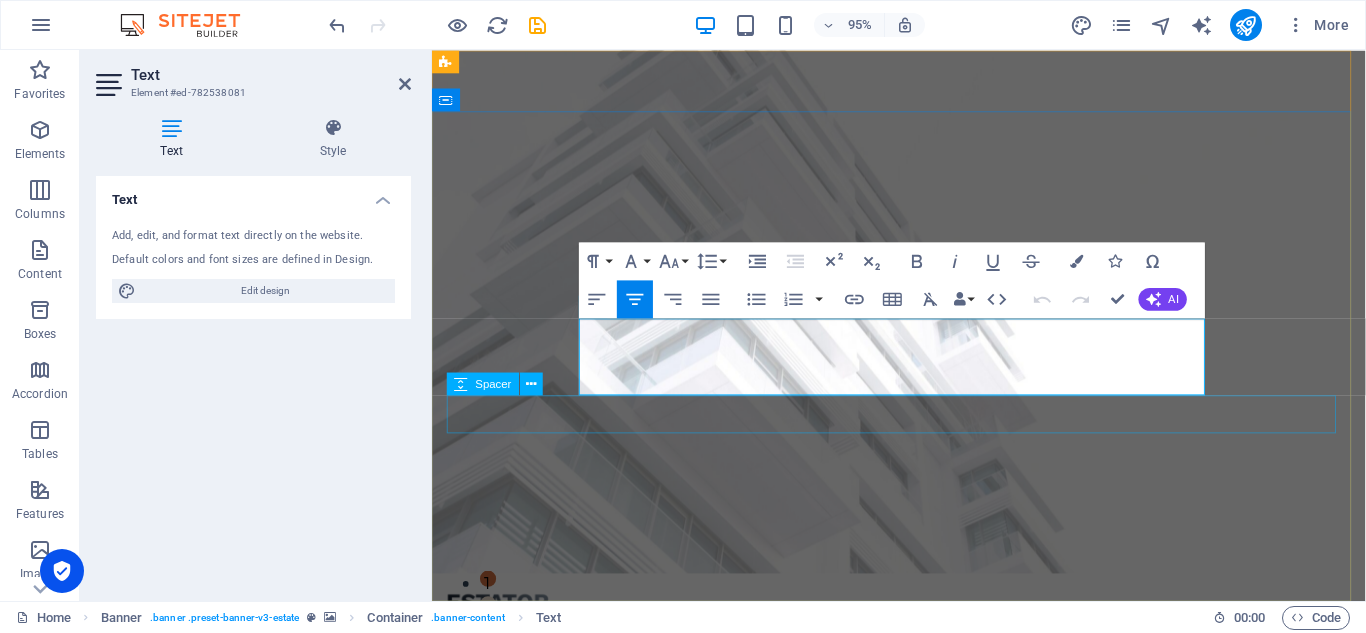 drag, startPoint x: 622, startPoint y: 348, endPoint x: 1223, endPoint y: 417, distance: 604.94794 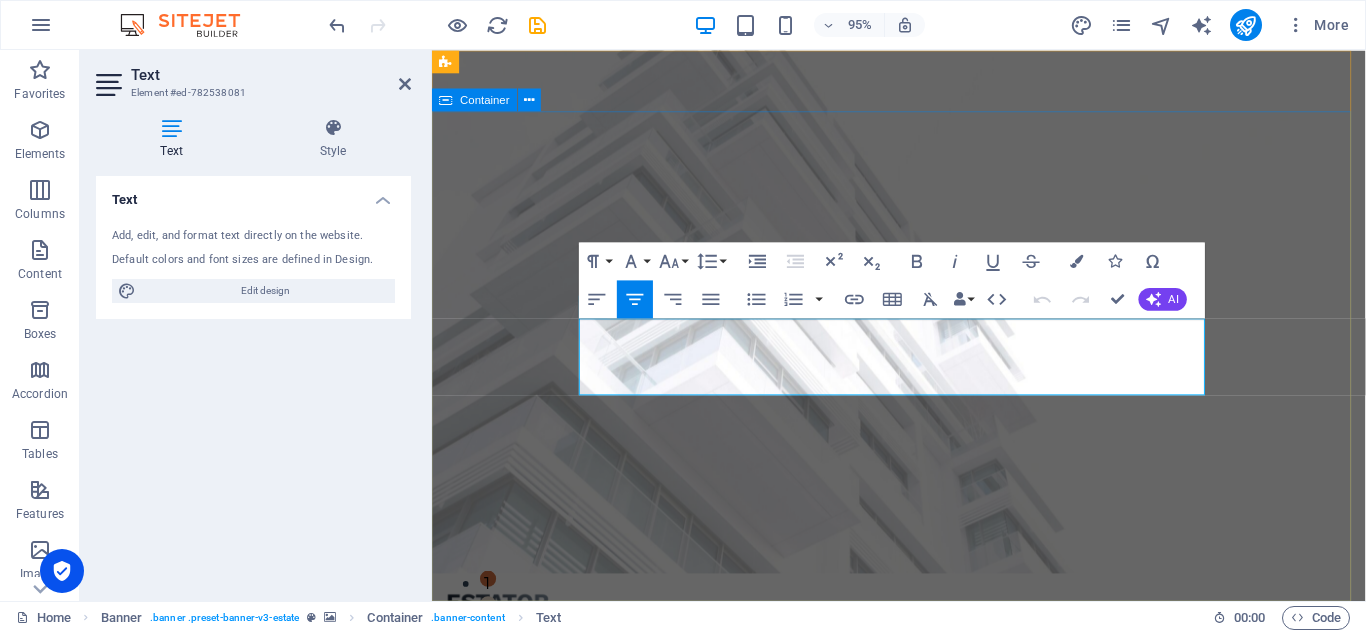 click on "VIRTUAL GROUP OF COMPANIES At vero eos et accusamus et iusto odio dignissimos ducimus qui blanditiis praesentium voluptatum deleniti atque corrupti quos [PERSON_NAME] et quas molestias excepturi sint occaecati cupiditate non provident. get started" at bounding box center (923, 901) 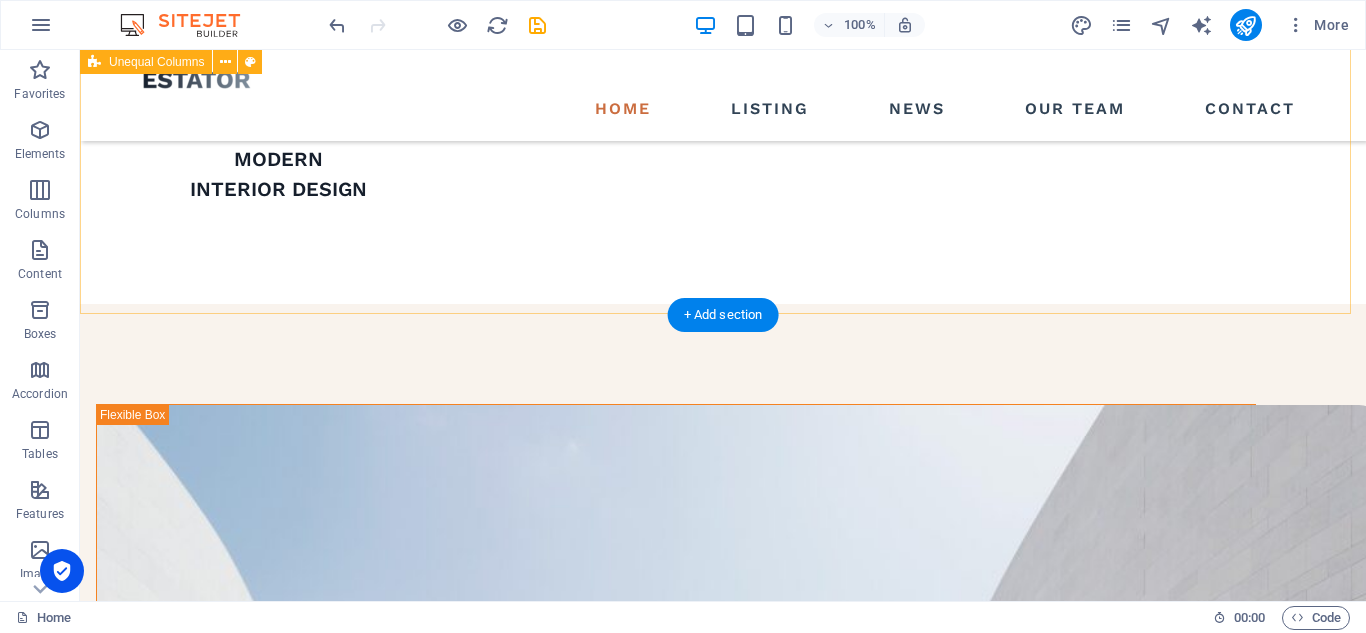 scroll, scrollTop: 1500, scrollLeft: 0, axis: vertical 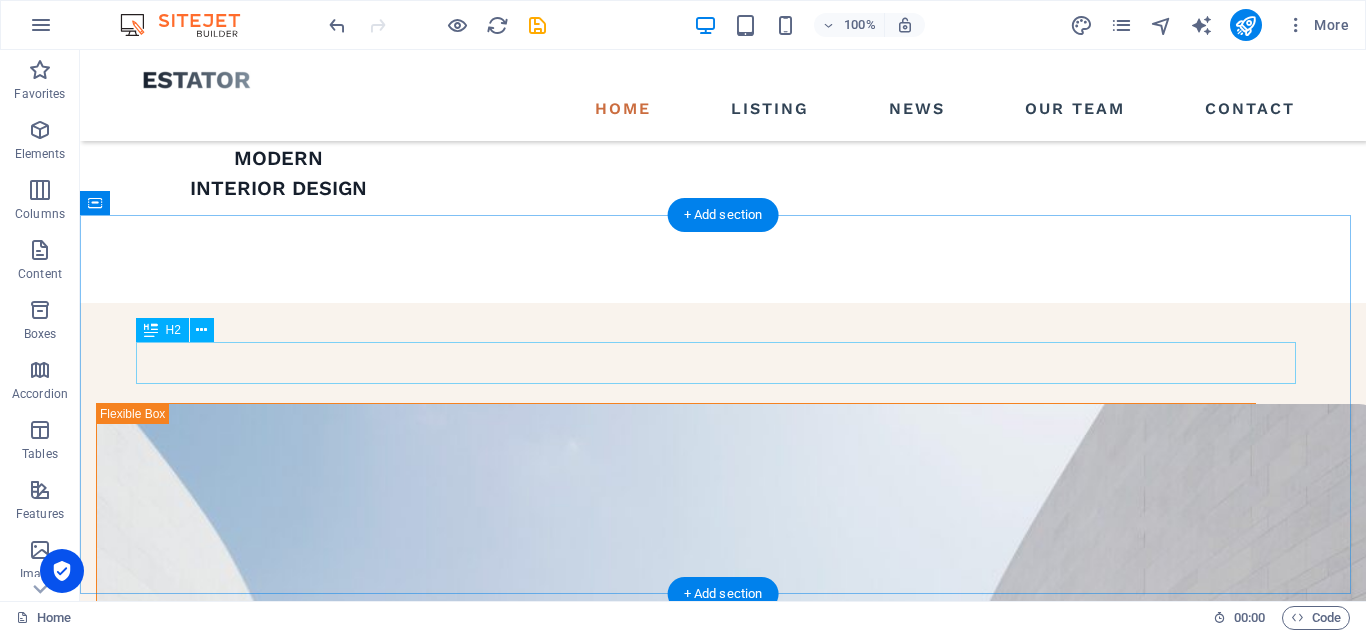 click on "our latest properties" at bounding box center [723, 1845] 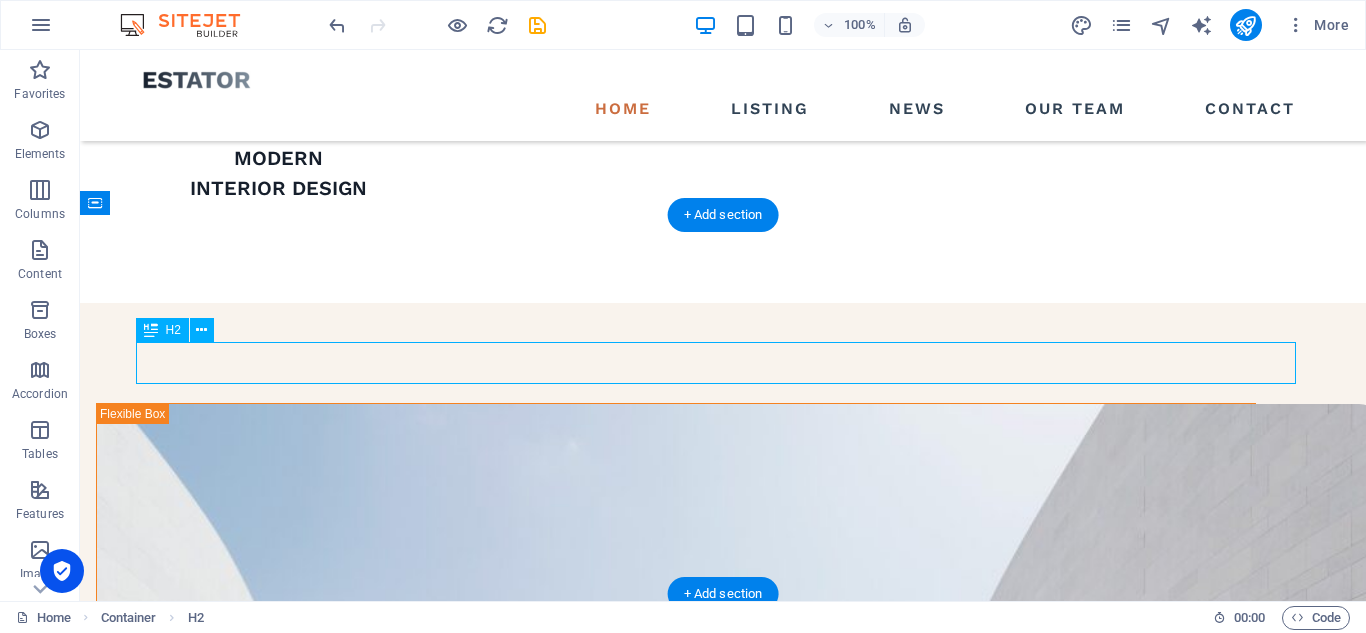click on "our latest properties" at bounding box center (723, 1845) 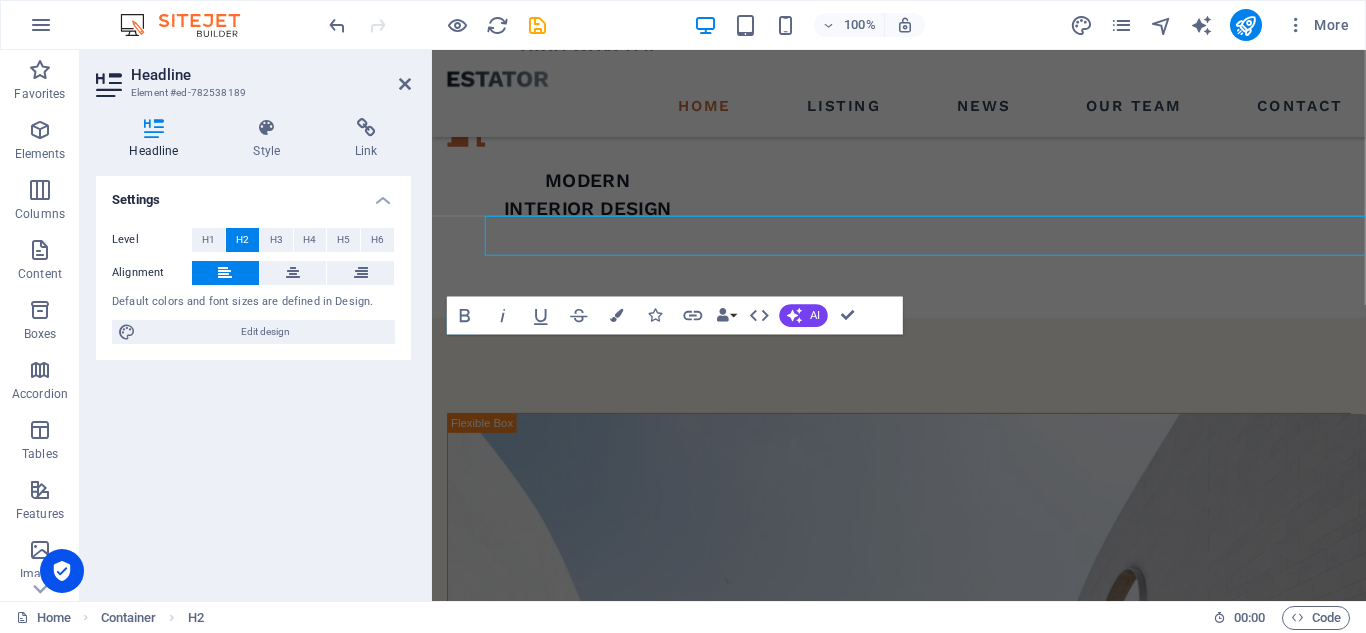 scroll, scrollTop: 1618, scrollLeft: 0, axis: vertical 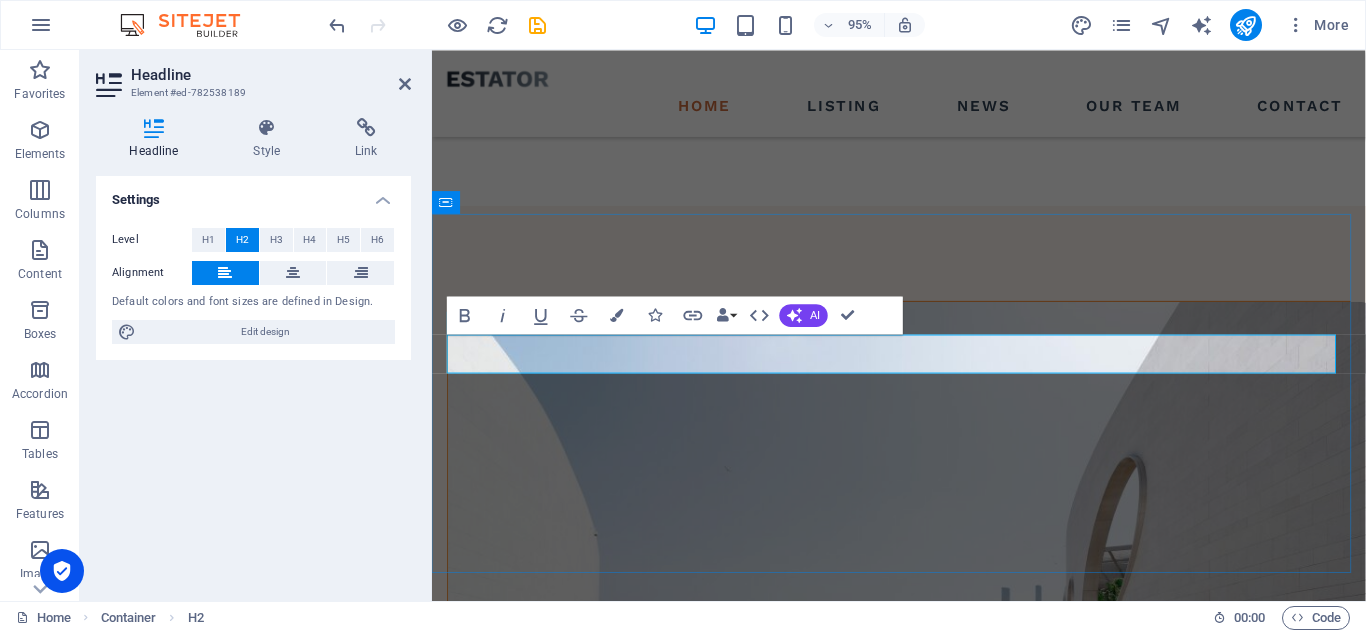 click on "our latest properties" at bounding box center [923, 1554] 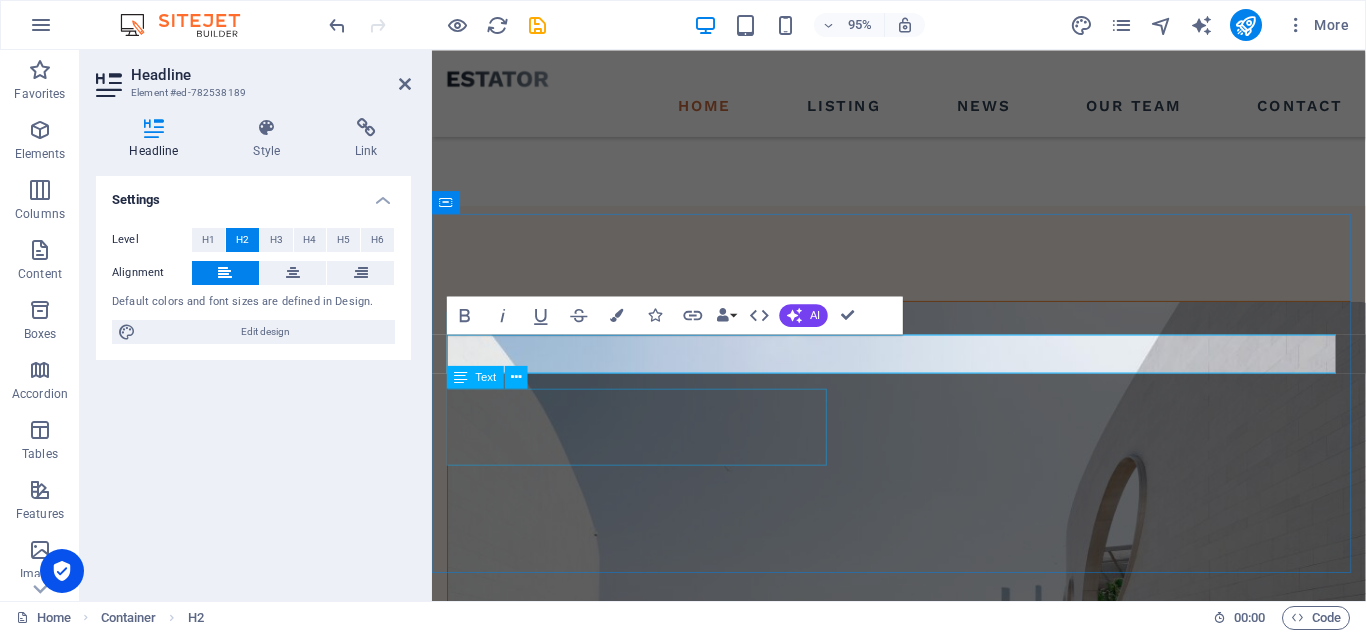 click on "At vero eos et accusamus et iusto odio dignissimos ducimus qui blanditiis praesentium." at bounding box center (923, 1603) 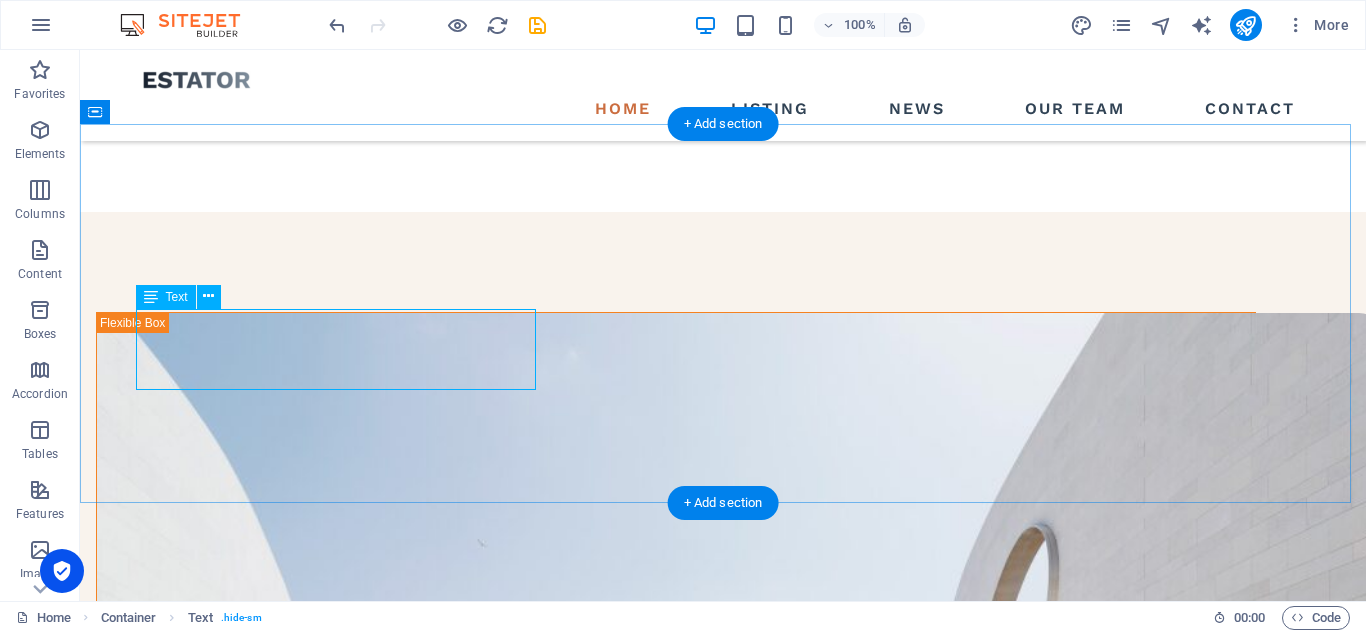 scroll, scrollTop: 1689, scrollLeft: 0, axis: vertical 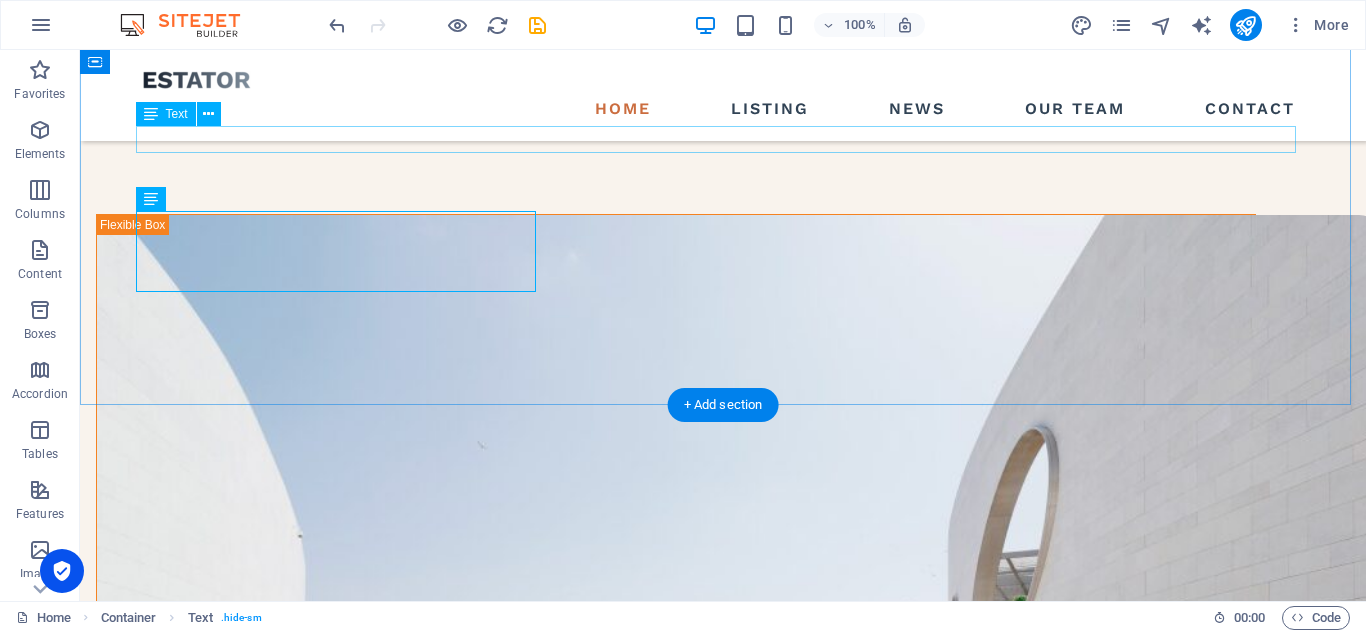 click on "CURRENT LISTINGS" at bounding box center (723, 1621) 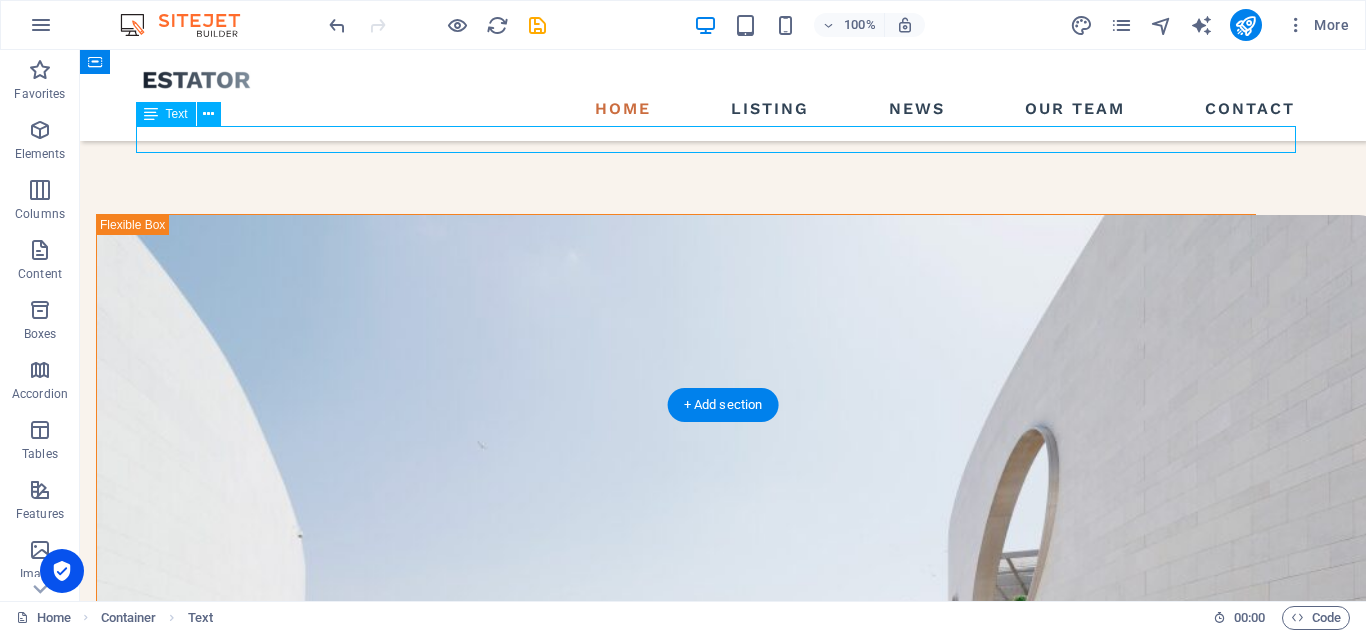 click on "CURRENT LISTINGS" at bounding box center [723, 1621] 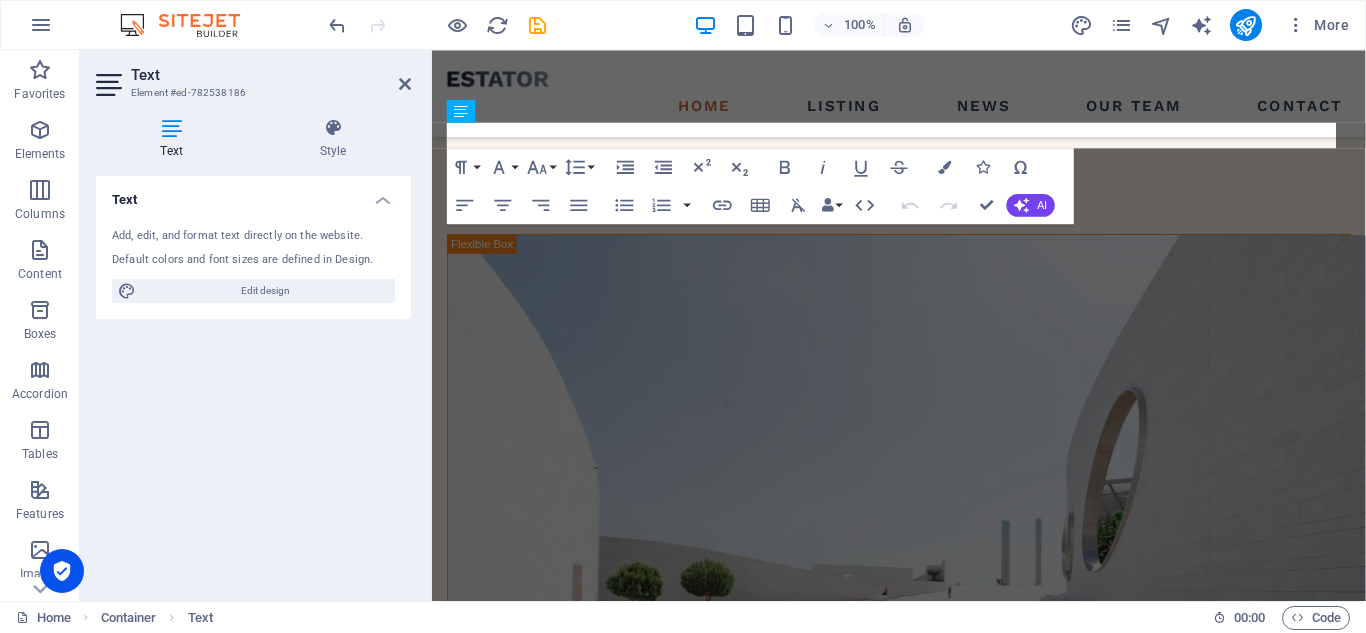scroll, scrollTop: 1814, scrollLeft: 0, axis: vertical 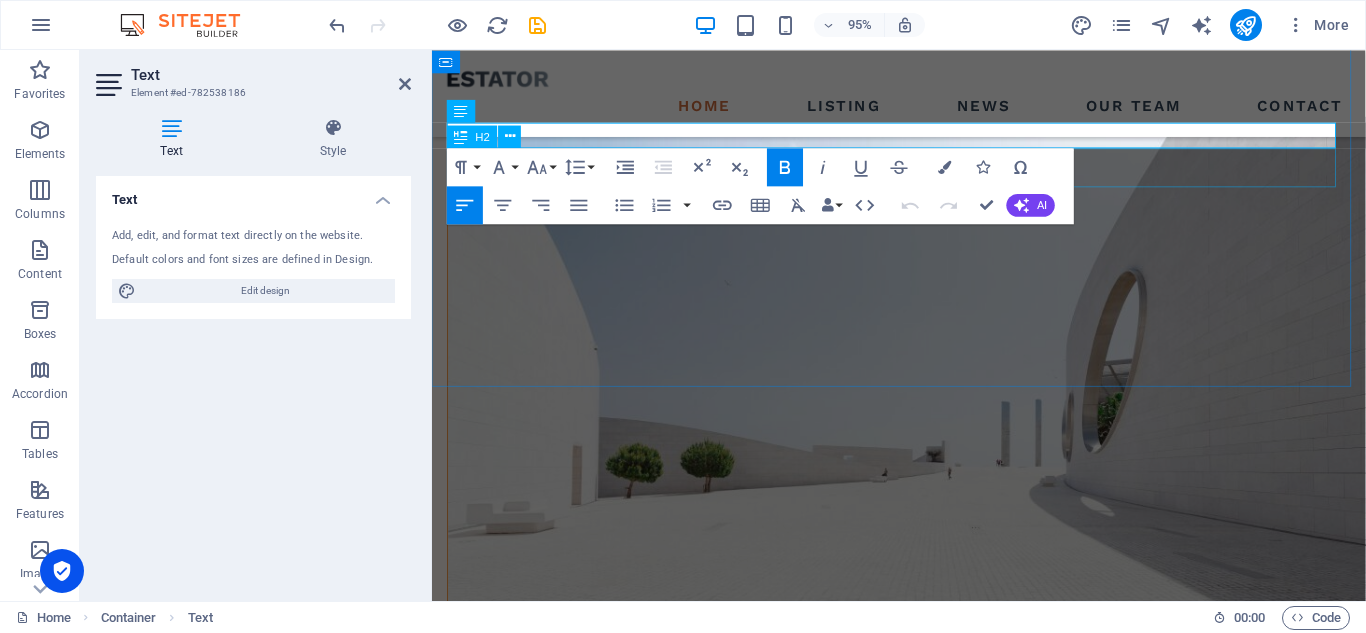 click on "H2" at bounding box center [490, 137] 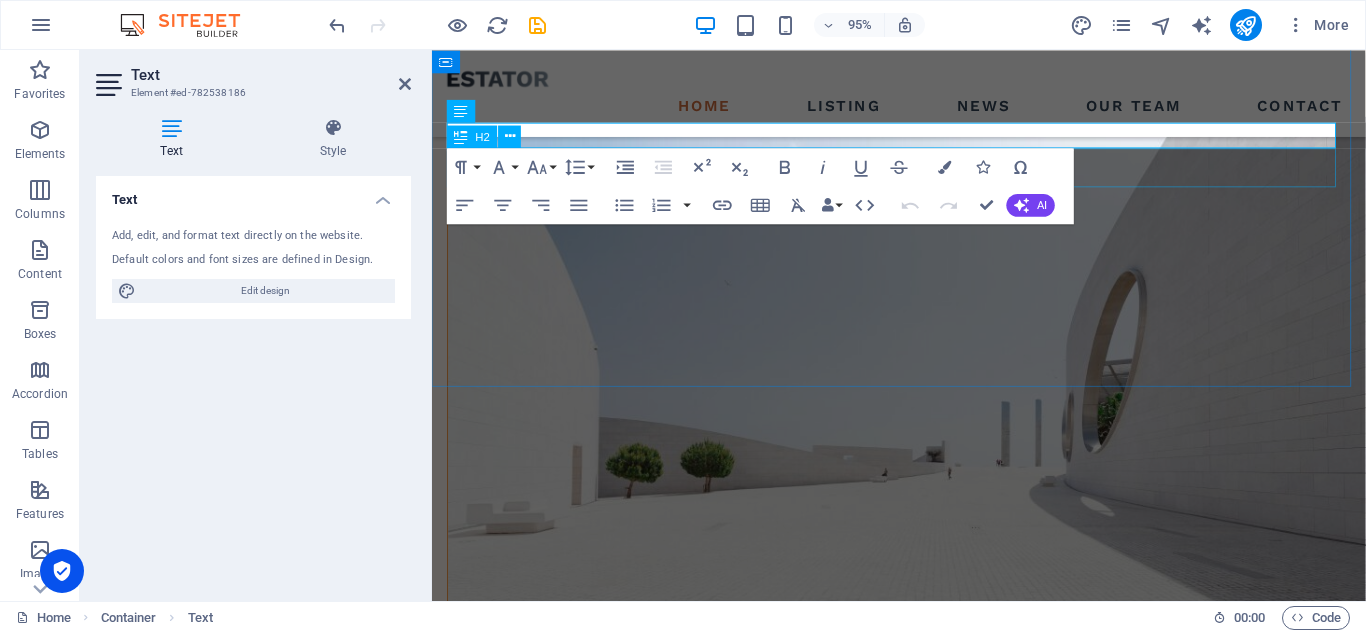 click on "H2" at bounding box center (490, 137) 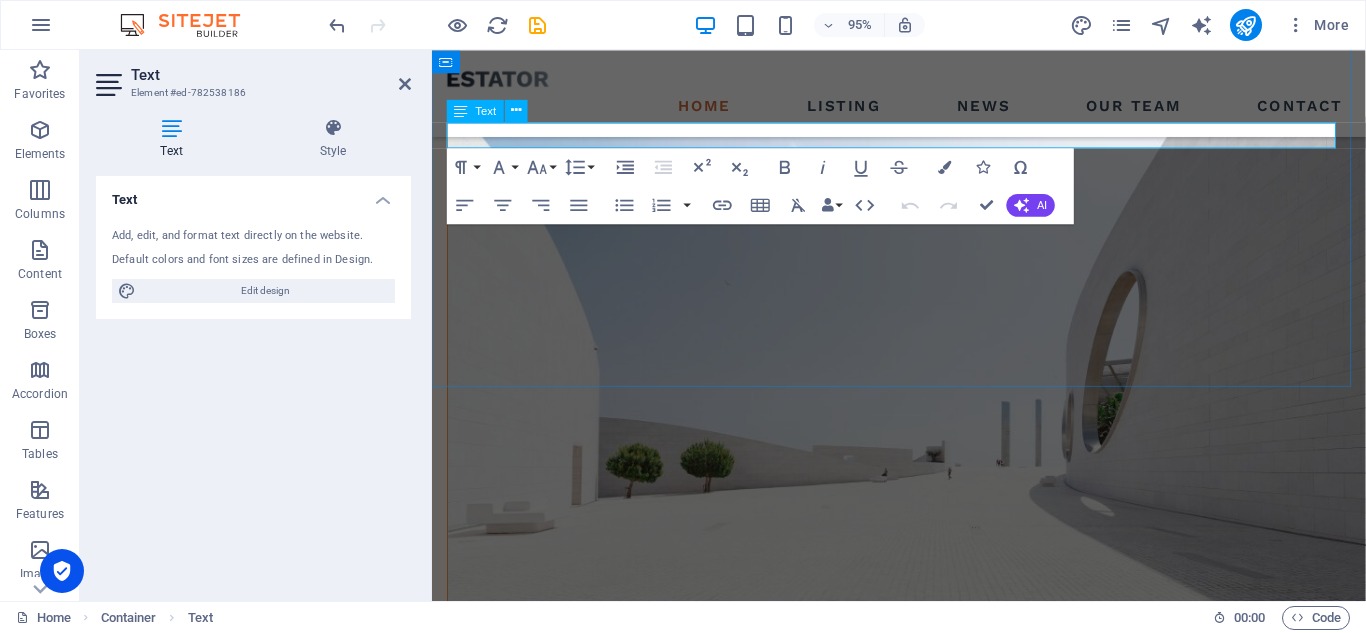 click on "CURRENT LISTINGS" at bounding box center (923, 1323) 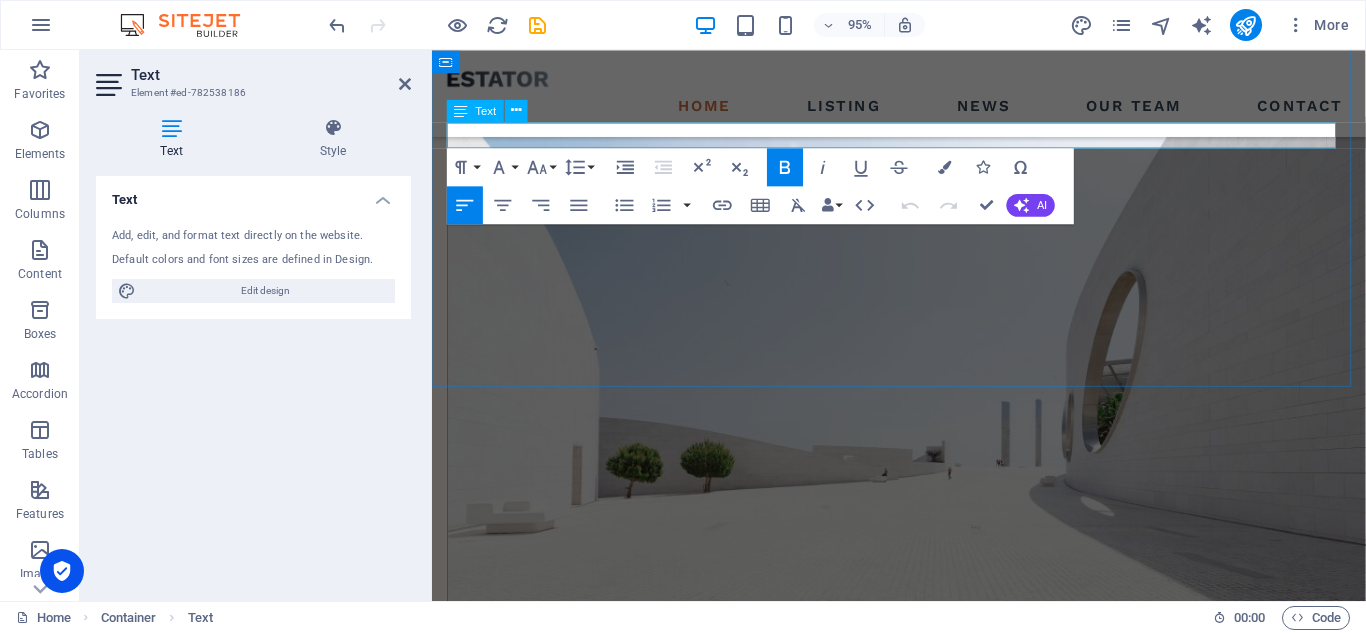 type 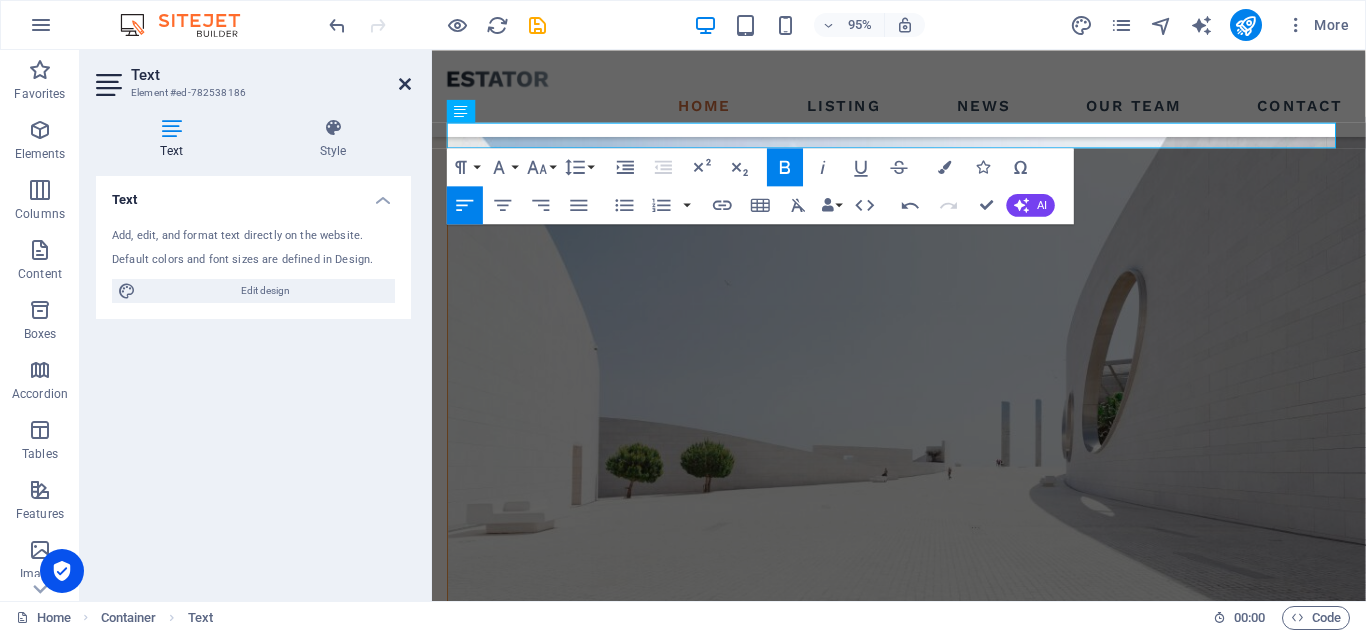 click at bounding box center [405, 84] 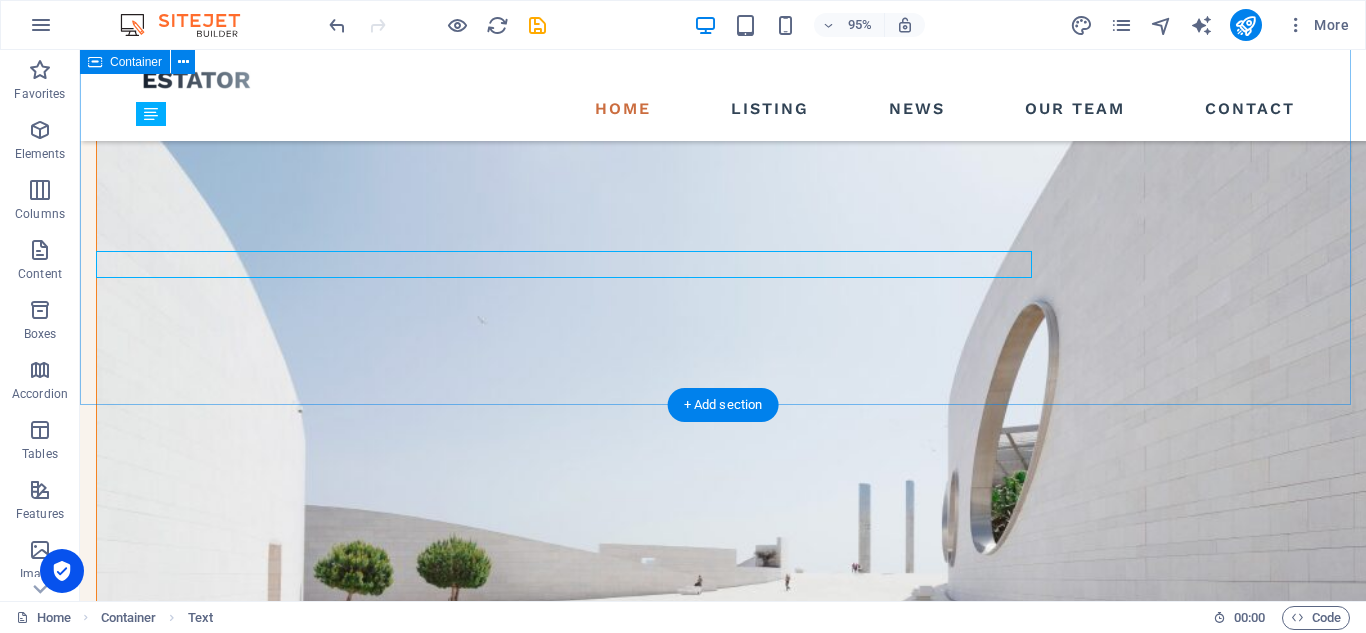 scroll, scrollTop: 1689, scrollLeft: 0, axis: vertical 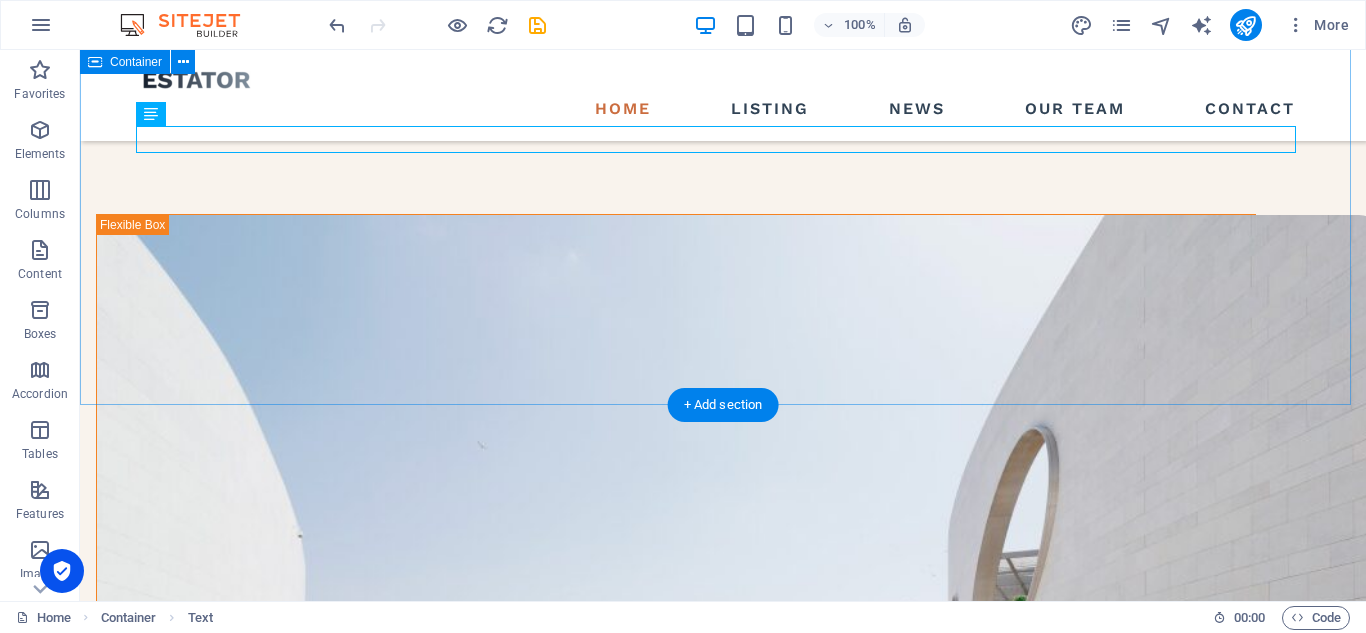 click on "CURRENT INVESTMENTS our latest INVESTMENTS At vero eos et accusamus et iusto odio dignissimos ducimus qui blanditiis praesentium. At vero [PERSON_NAME] et accusamus et iusto odio dignissimos ducimus qui blanditiis praesentium. view all" at bounding box center [723, 1670] 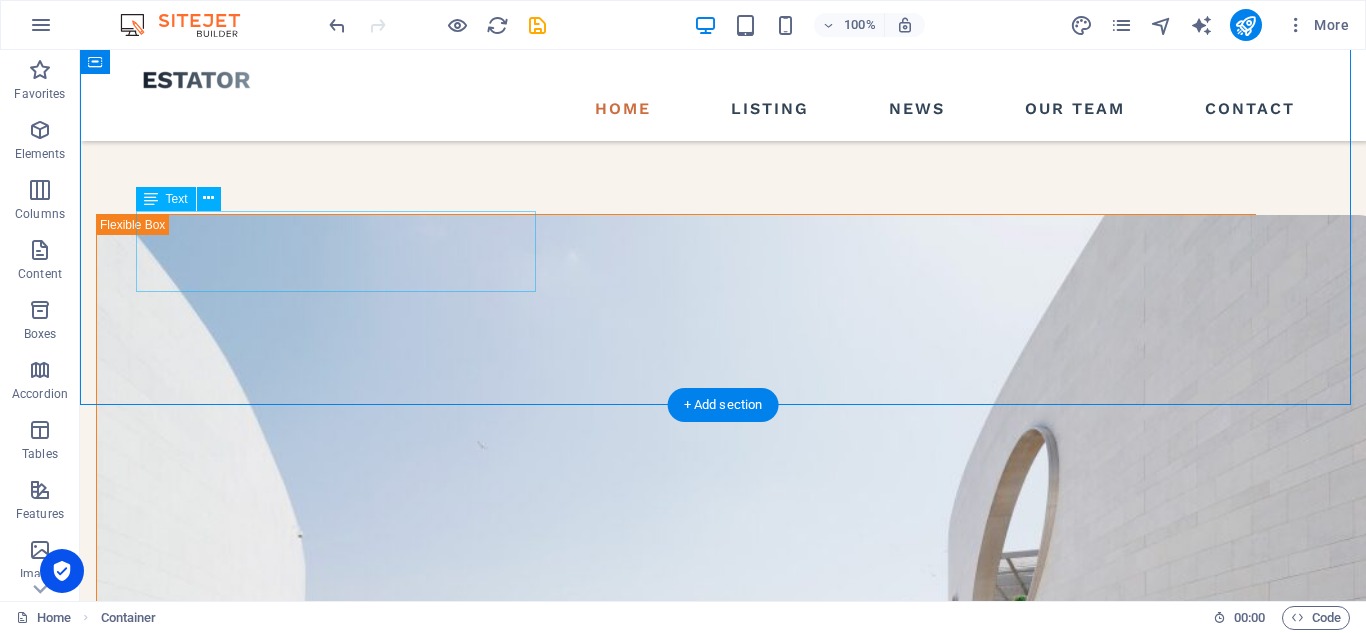 click on "At vero eos et accusamus et iusto odio dignissimos ducimus qui blanditiis praesentium." at bounding box center [723, 1706] 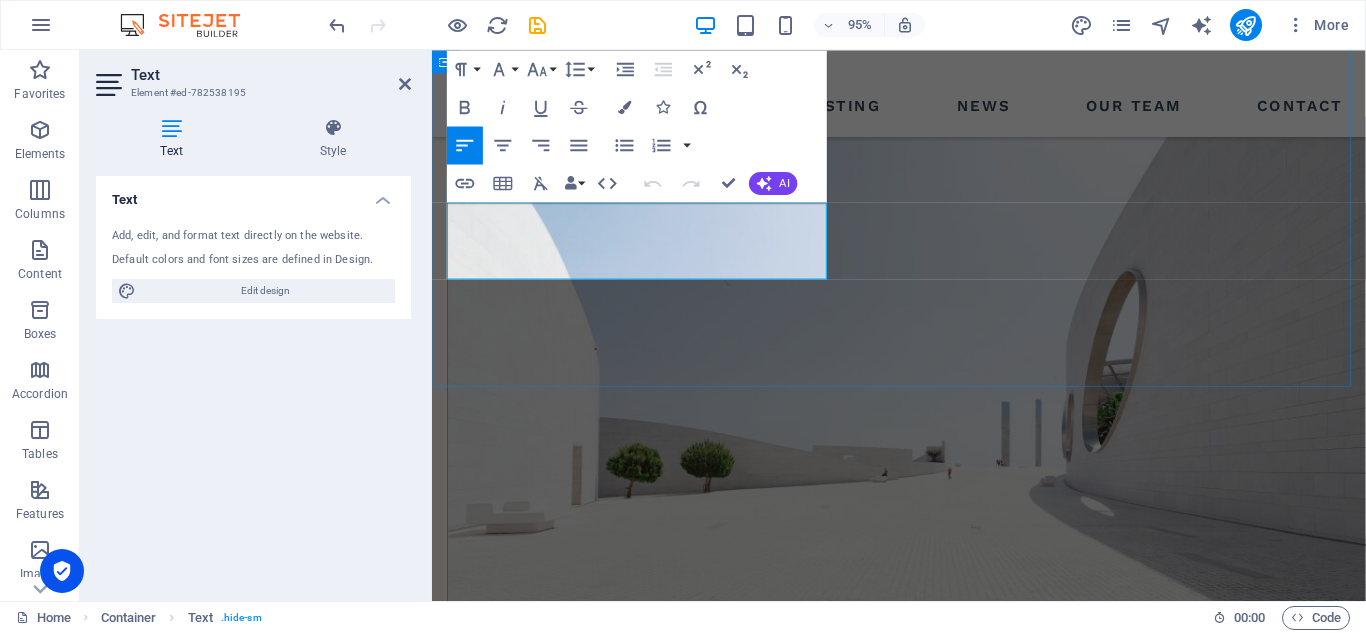 drag, startPoint x: 451, startPoint y: 225, endPoint x: 588, endPoint y: 283, distance: 148.77164 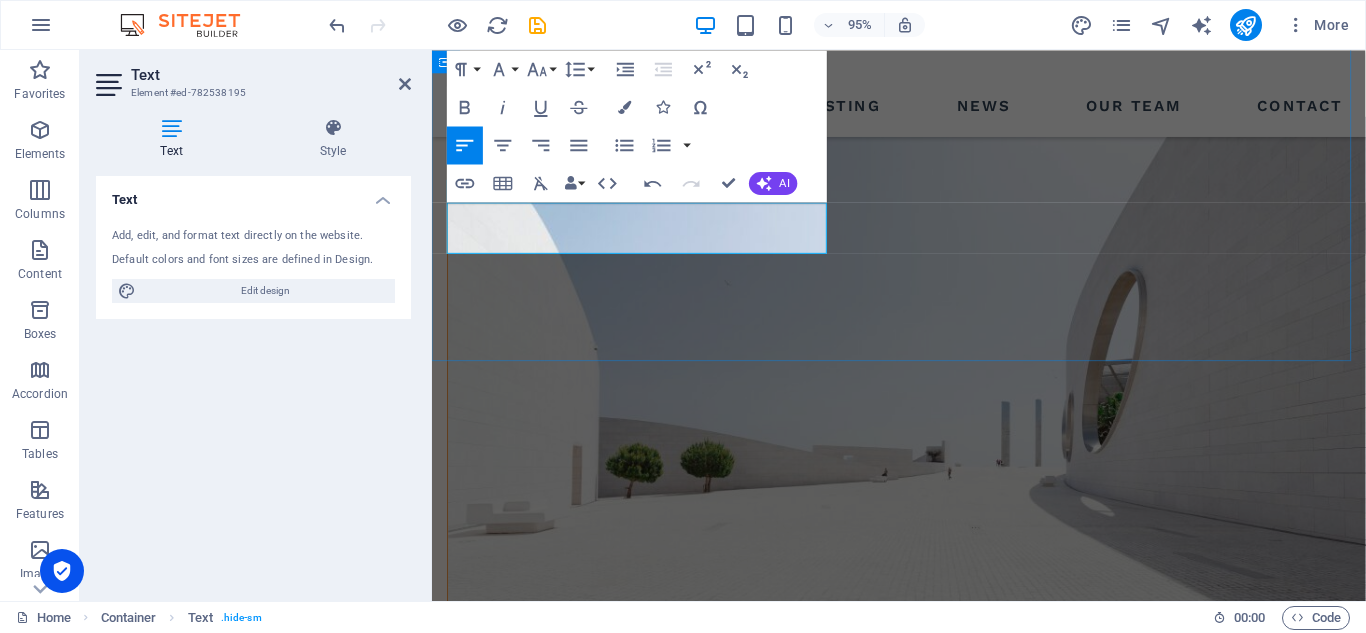 click on "BINIP OIL & GAS RESOURCES PROJECT" at bounding box center (923, 1407) 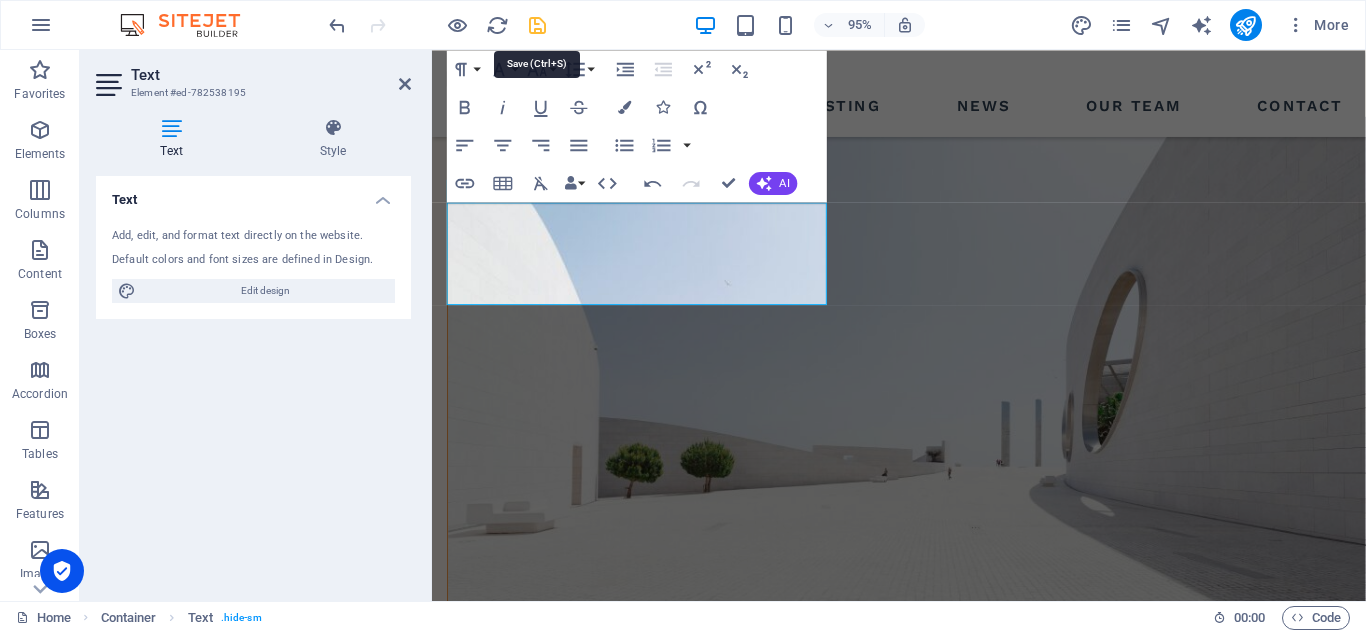 click at bounding box center [537, 25] 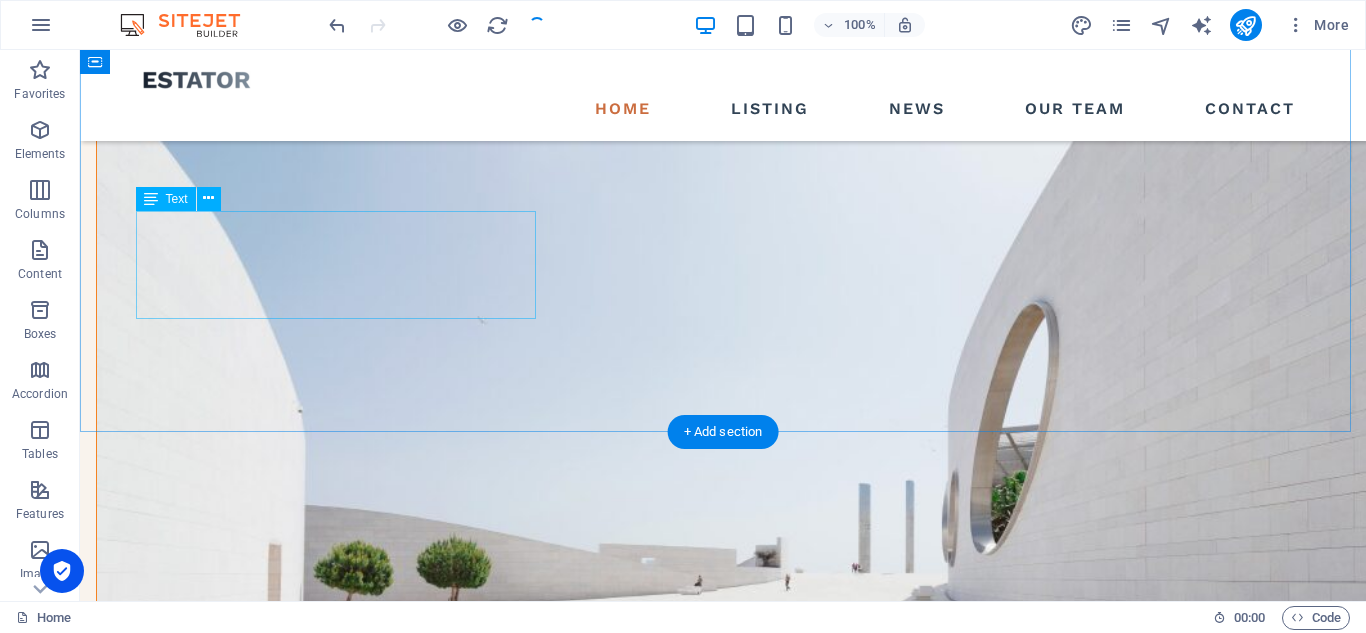 scroll, scrollTop: 1689, scrollLeft: 0, axis: vertical 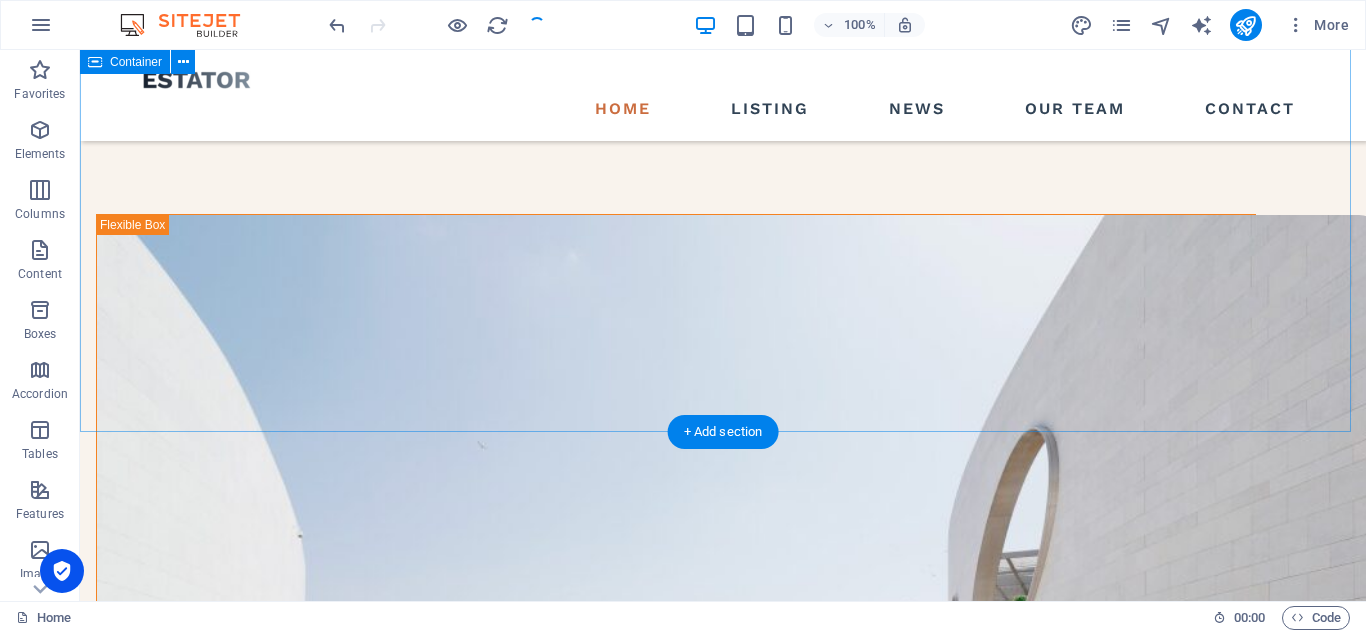 click on "CURRENT INVESTMENTS our latest INVESTMENTS BINIP OIL & GAS RESOURCES PROJECT ORVIBO AOGRAND At vero eos et accusamus et iusto odio dignissimos ducimus qui blanditiis praesentium. view all" at bounding box center [723, 1711] 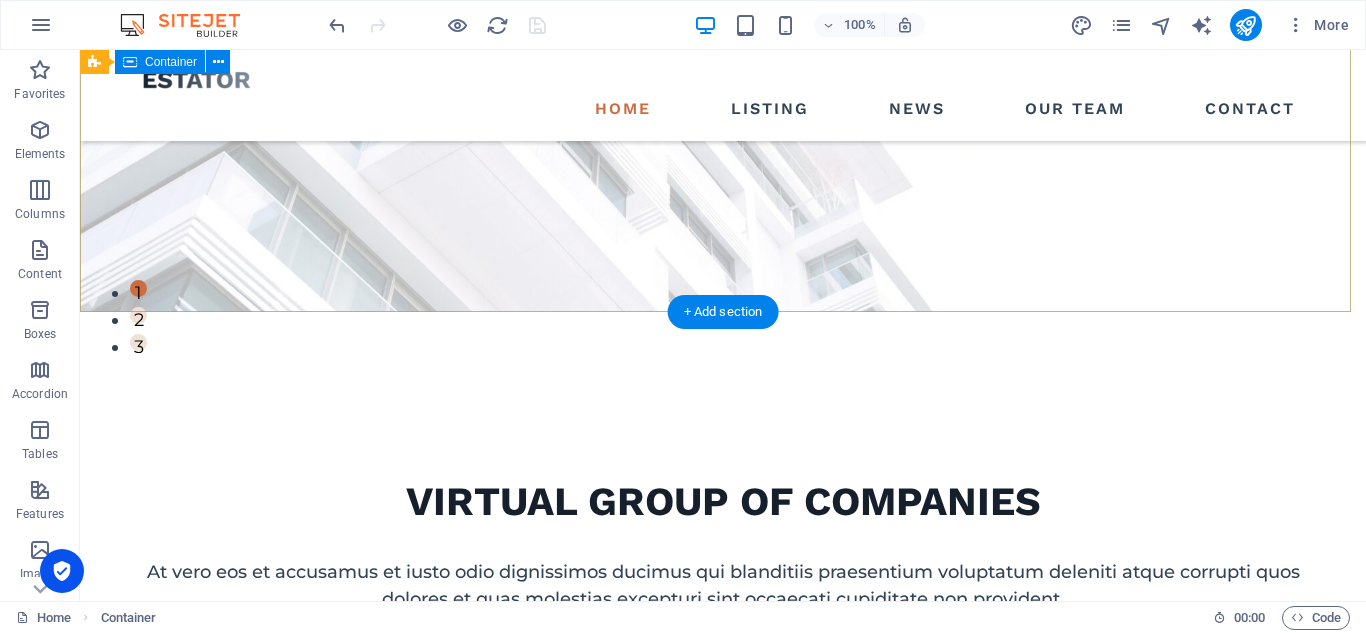 scroll, scrollTop: 0, scrollLeft: 0, axis: both 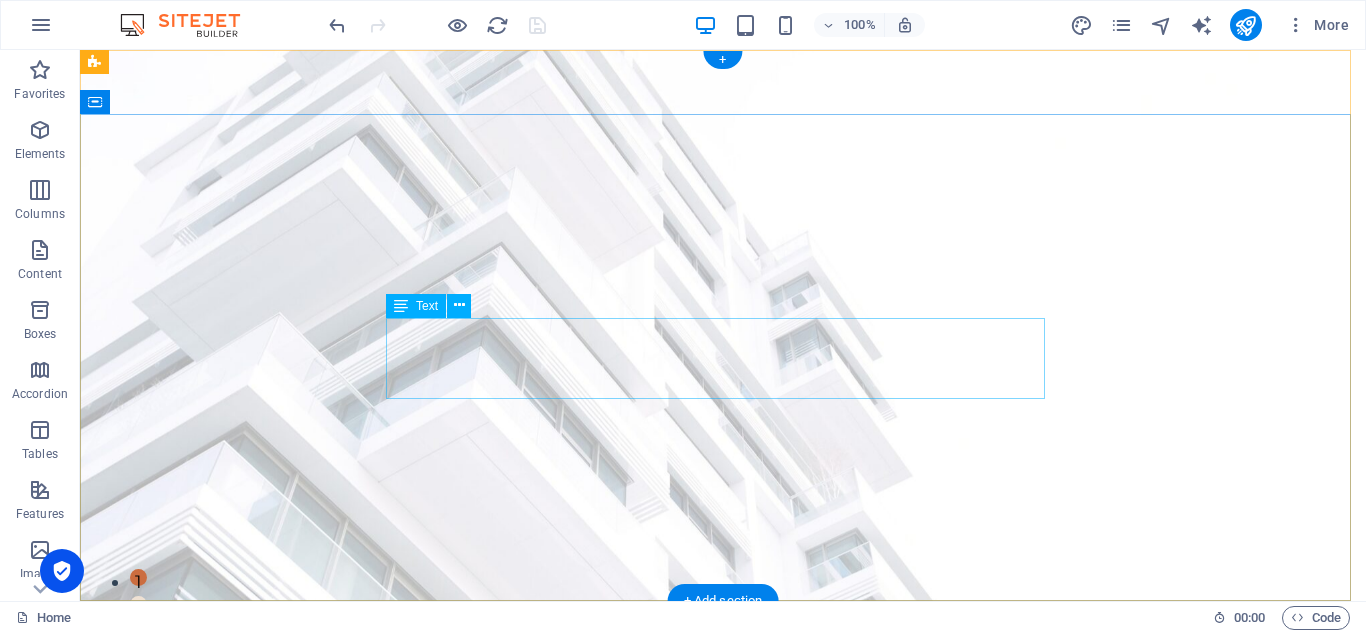 click on "At vero eos et accusamus et iusto odio dignissimos ducimus qui blanditiis praesentium voluptatum deleniti atque corrupti quos dolores et quas molestias excepturi sint occaecati cupiditate non provident." at bounding box center (723, 902) 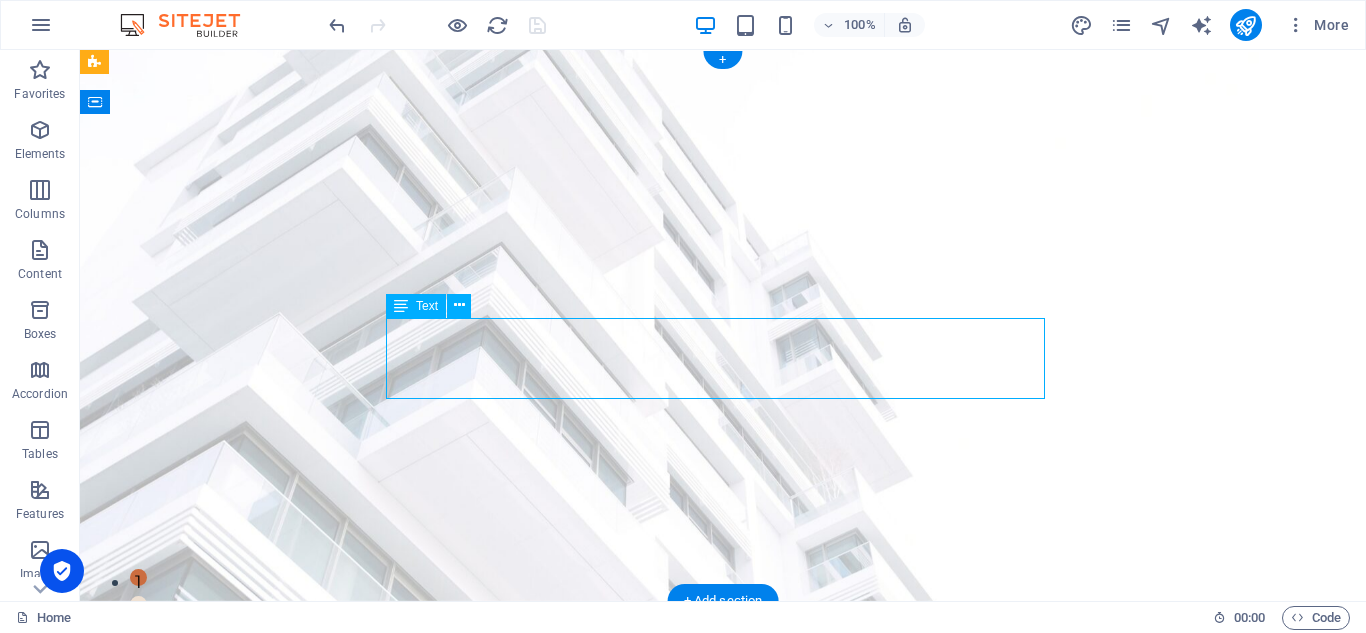 click on "At vero eos et accusamus et iusto odio dignissimos ducimus qui blanditiis praesentium voluptatum deleniti atque corrupti quos dolores et quas molestias excepturi sint occaecati cupiditate non provident." at bounding box center [723, 902] 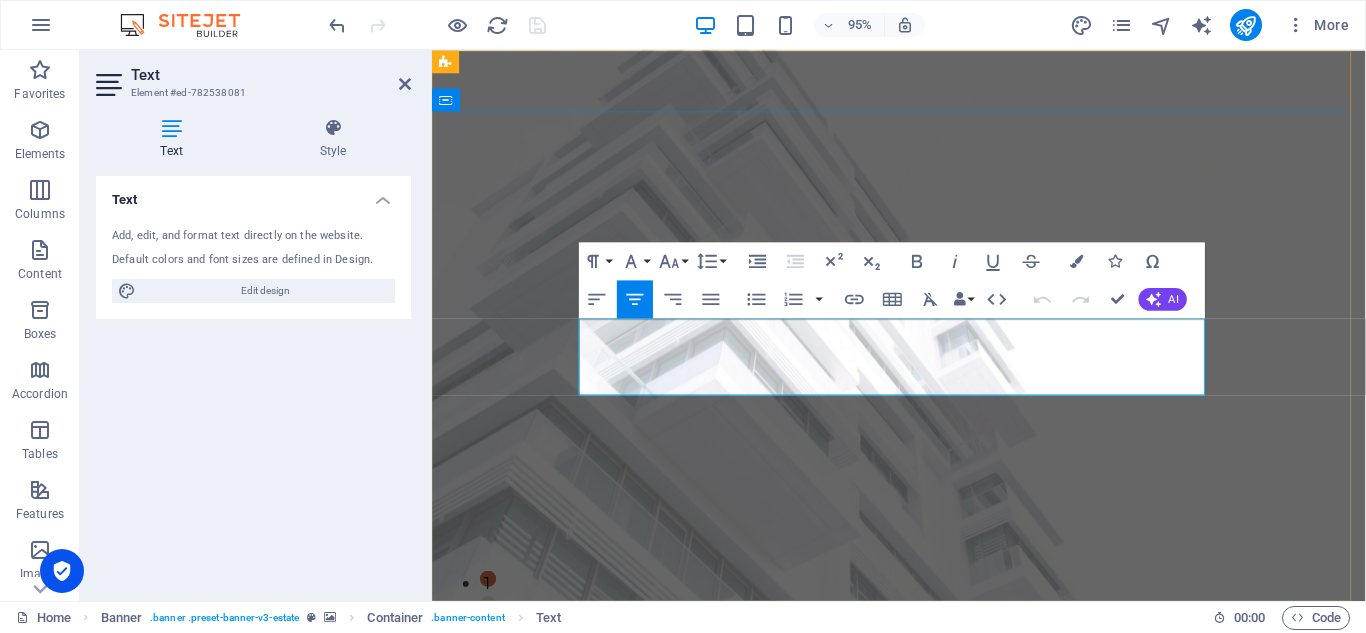 click on "At vero eos et accusamus et iusto odio dignissimos ducimus qui blanditiis praesentium voluptatum deleniti atque corrupti quos dolores et quas molestias excepturi sint occaecati cupiditate non provident." at bounding box center [923, 931] 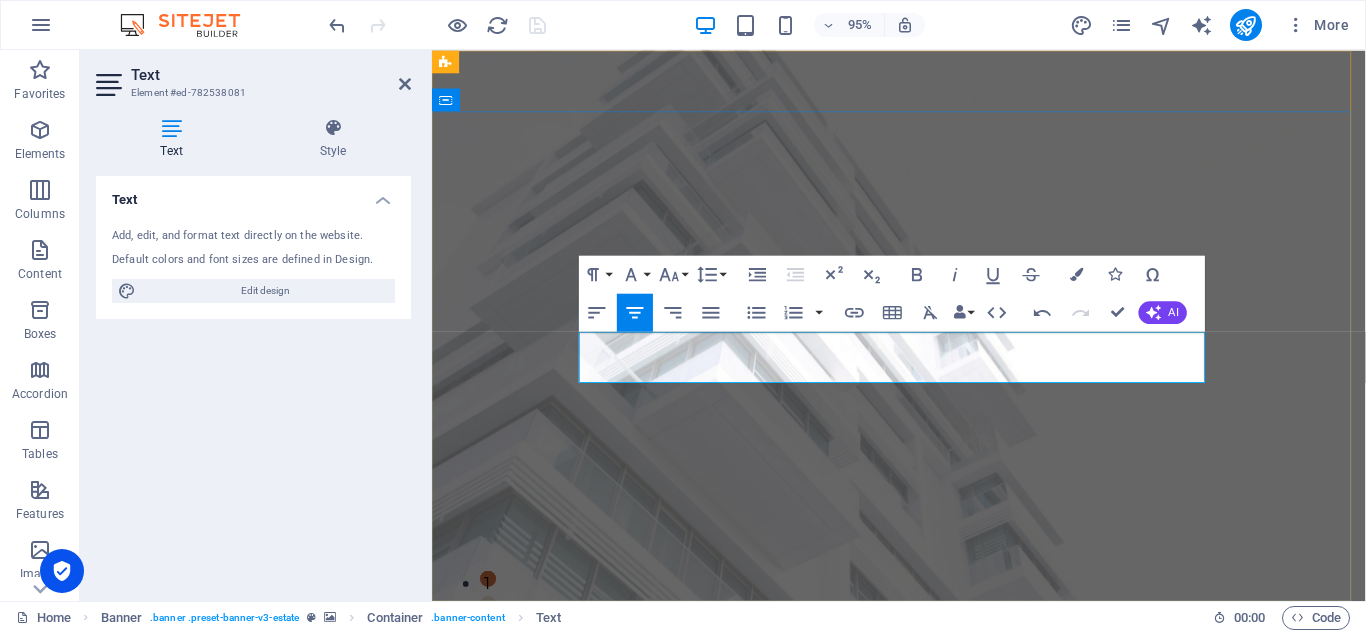 click on "Virtual Group of Company operates under Virtual Corporation as umbrella Company to all its subsidiaries" at bounding box center (923, 917) 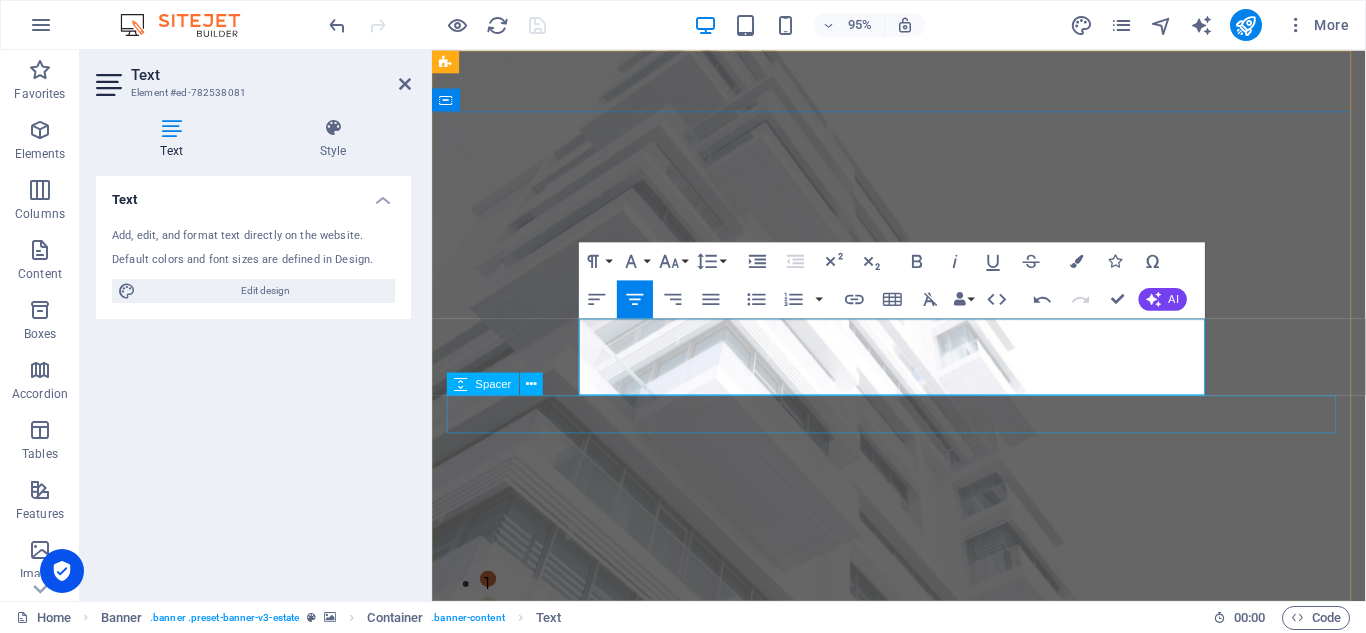 click at bounding box center (923, 978) 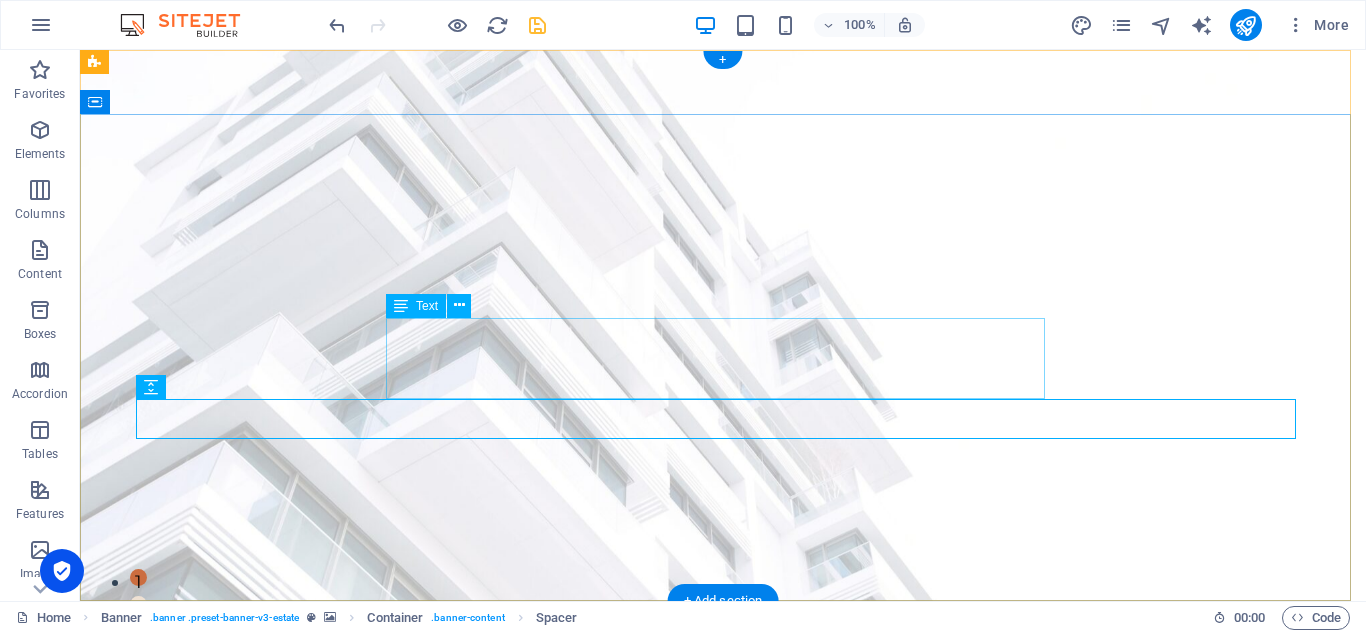 click on "Virtual Group of Company operates under Virtual Corporation as umbrella Company to all its subsidiaries. Virtual Corporation is a 100% Papua New Guinean Holding Company" at bounding box center [723, 902] 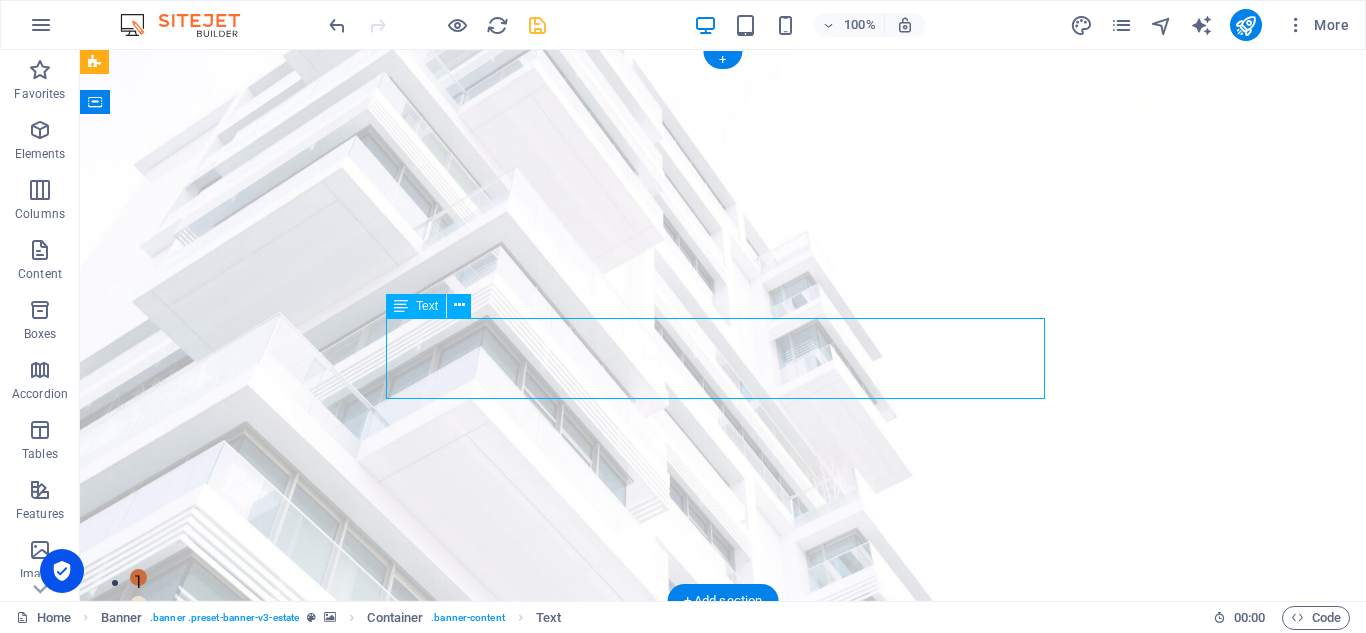 click on "Virtual Group of Company operates under Virtual Corporation as umbrella Company to all its subsidiaries. Virtual Corporation is a 100% Papua New Guinean Holding Company" at bounding box center (723, 902) 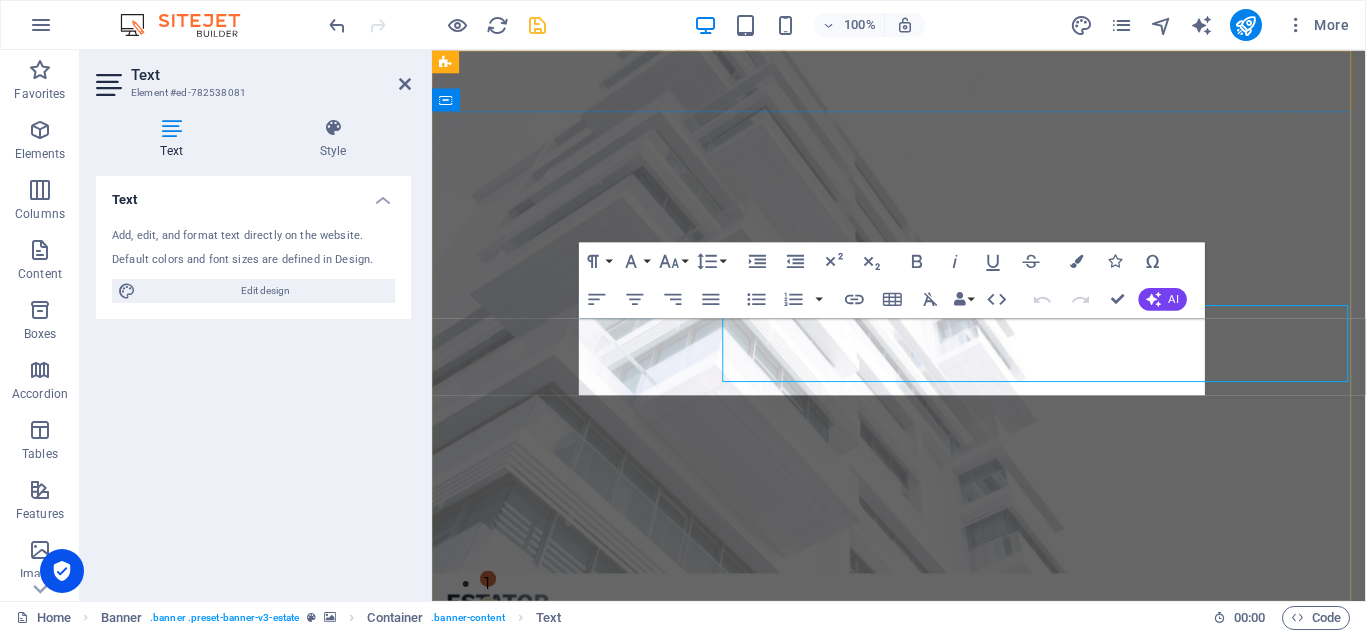 click on "Virtual Group of Company operates under Virtual Corporation as umbrella Company to all its subsidiaries. Virtual Corporation is a 100% Papua New Guinean Holding Company" at bounding box center [923, 902] 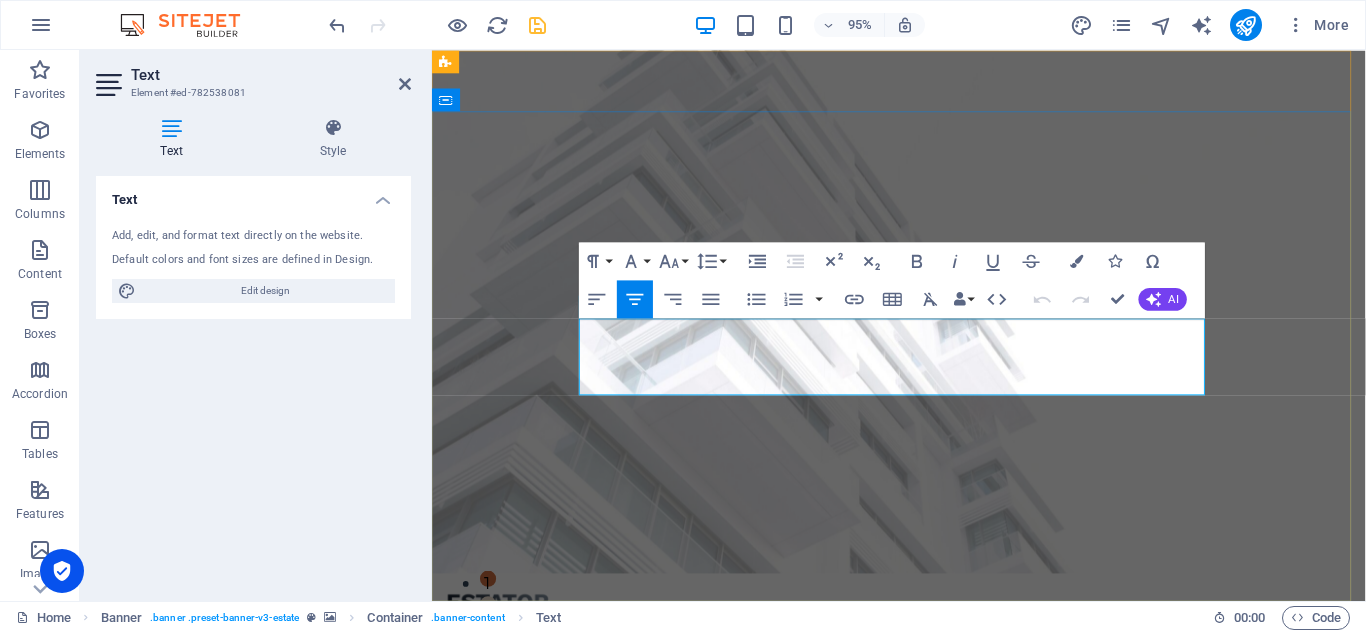 click on "Virtual Group of Company operates under Virtual Corporation as umbrella Company to all its subsidiaries. Virtual Corporation is a 100% Papua New Guinean Holding Company" at bounding box center [923, 902] 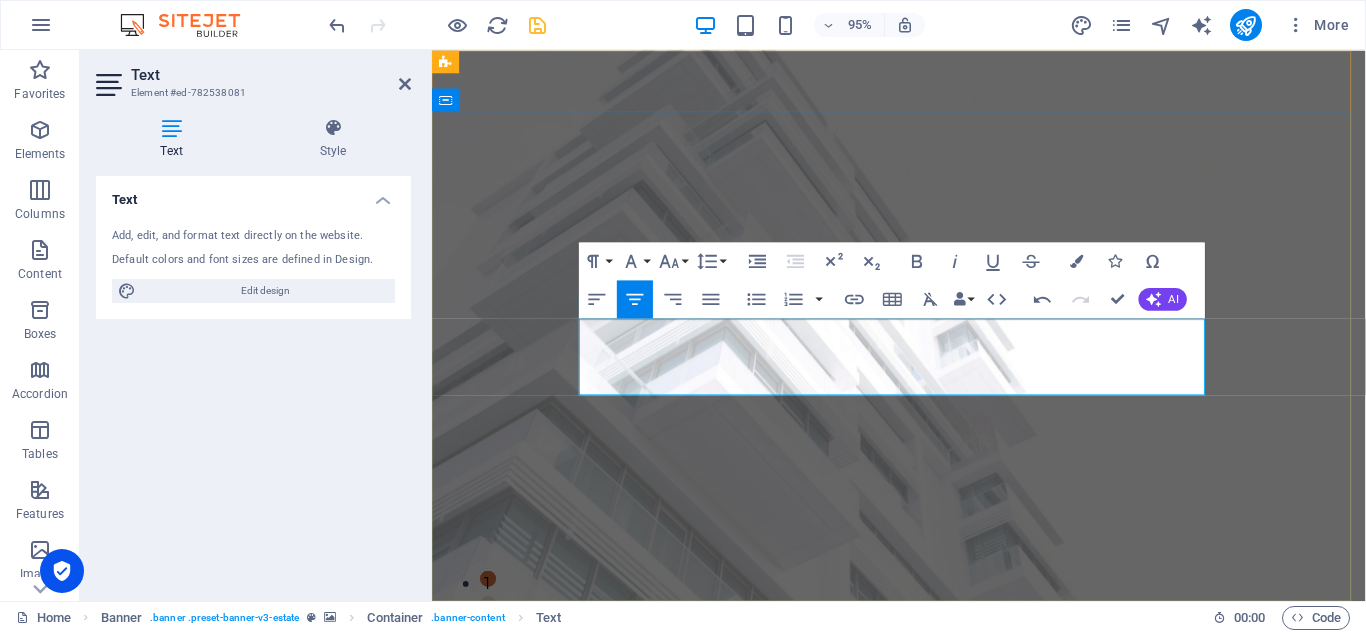 click on "Virtual Group of Company operates under Virtual Corporation as the  umbrella Company to all its subsidiaries. Virtual Corporation is a 100% Papua New Guinean Holding Company" at bounding box center (923, 931) 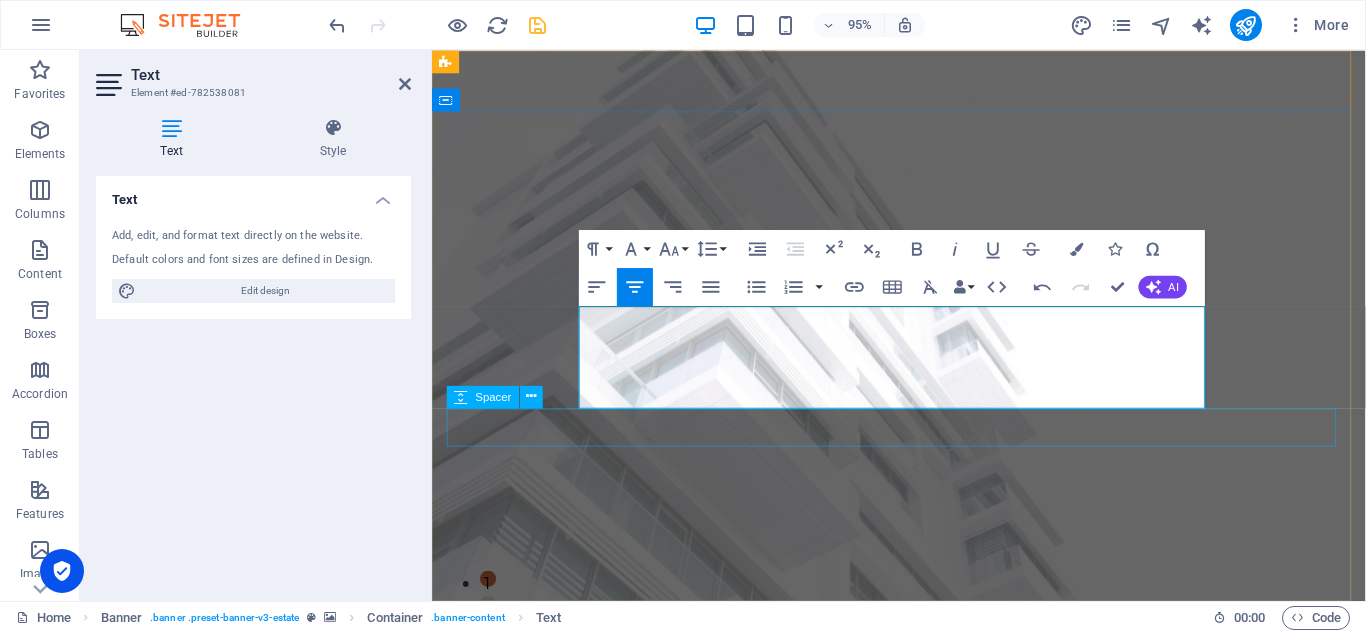 click at bounding box center (923, 1005) 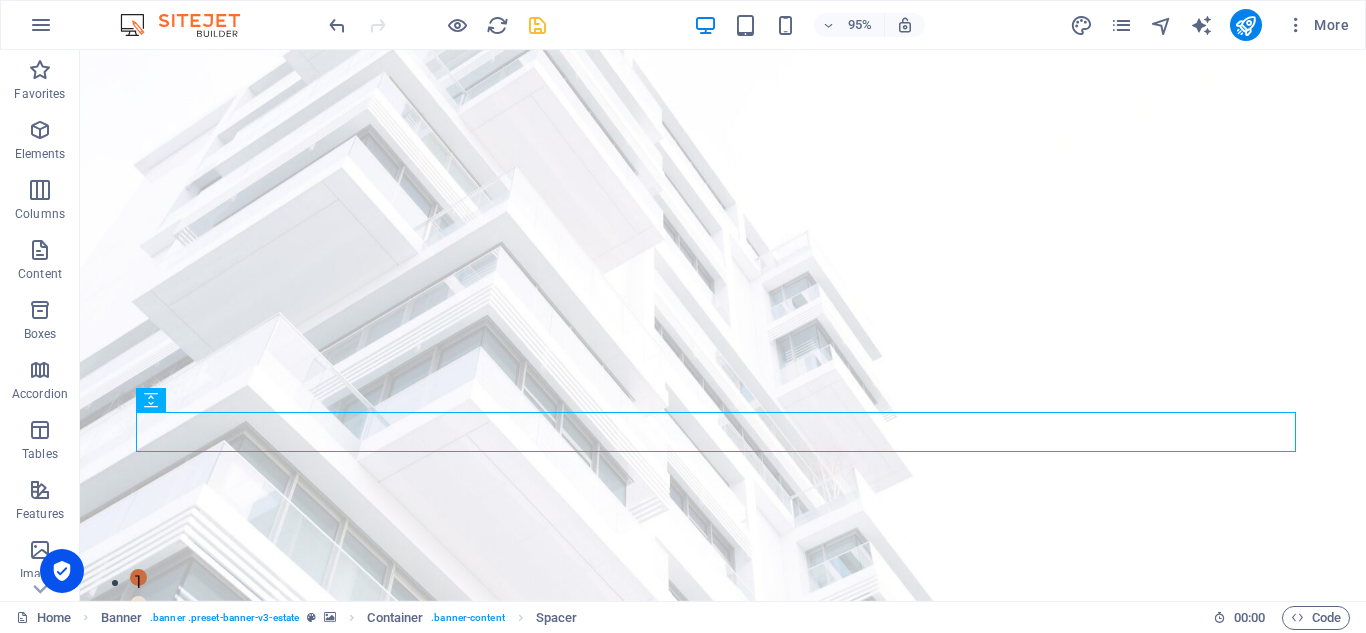 click at bounding box center [537, 25] 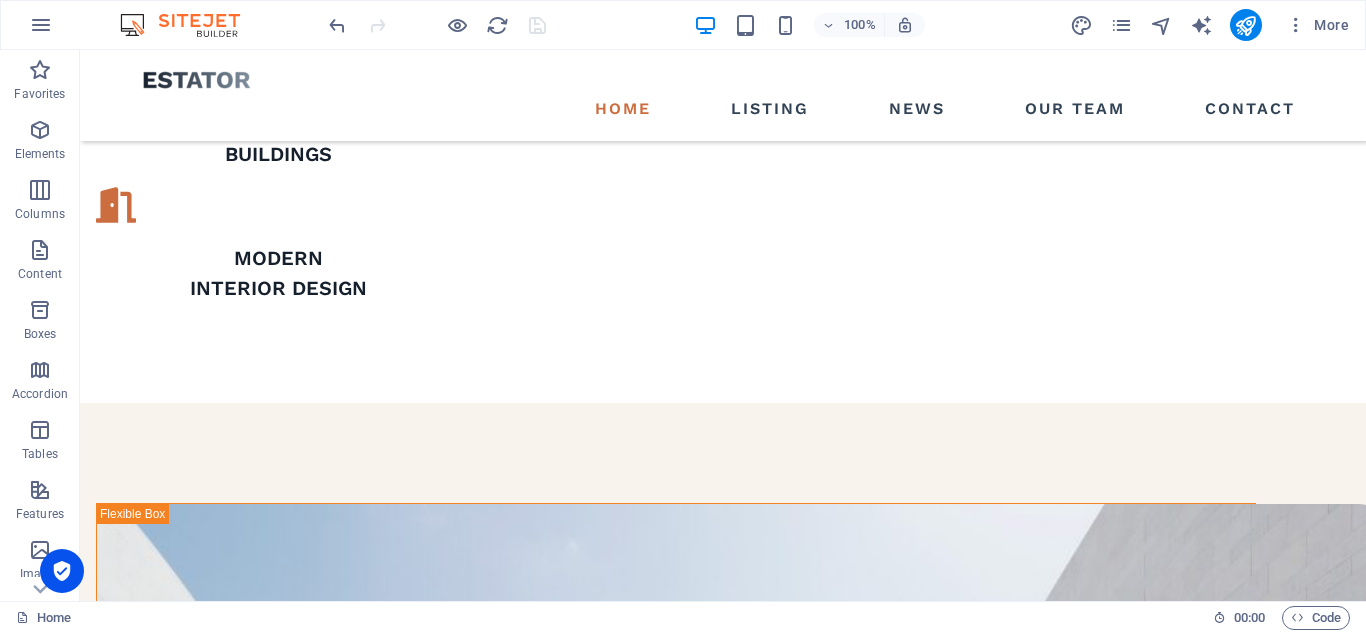 scroll, scrollTop: 1800, scrollLeft: 0, axis: vertical 